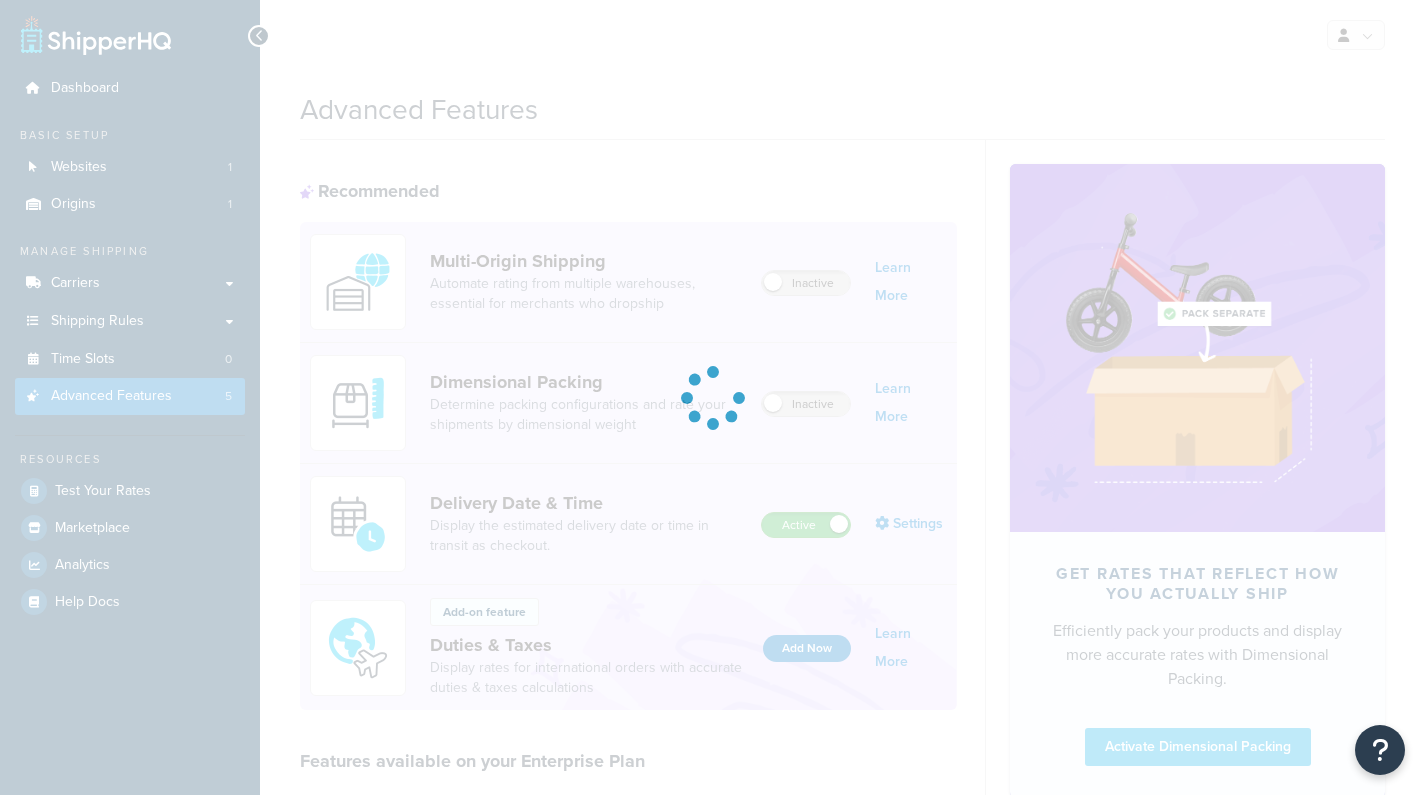 scroll, scrollTop: 0, scrollLeft: 0, axis: both 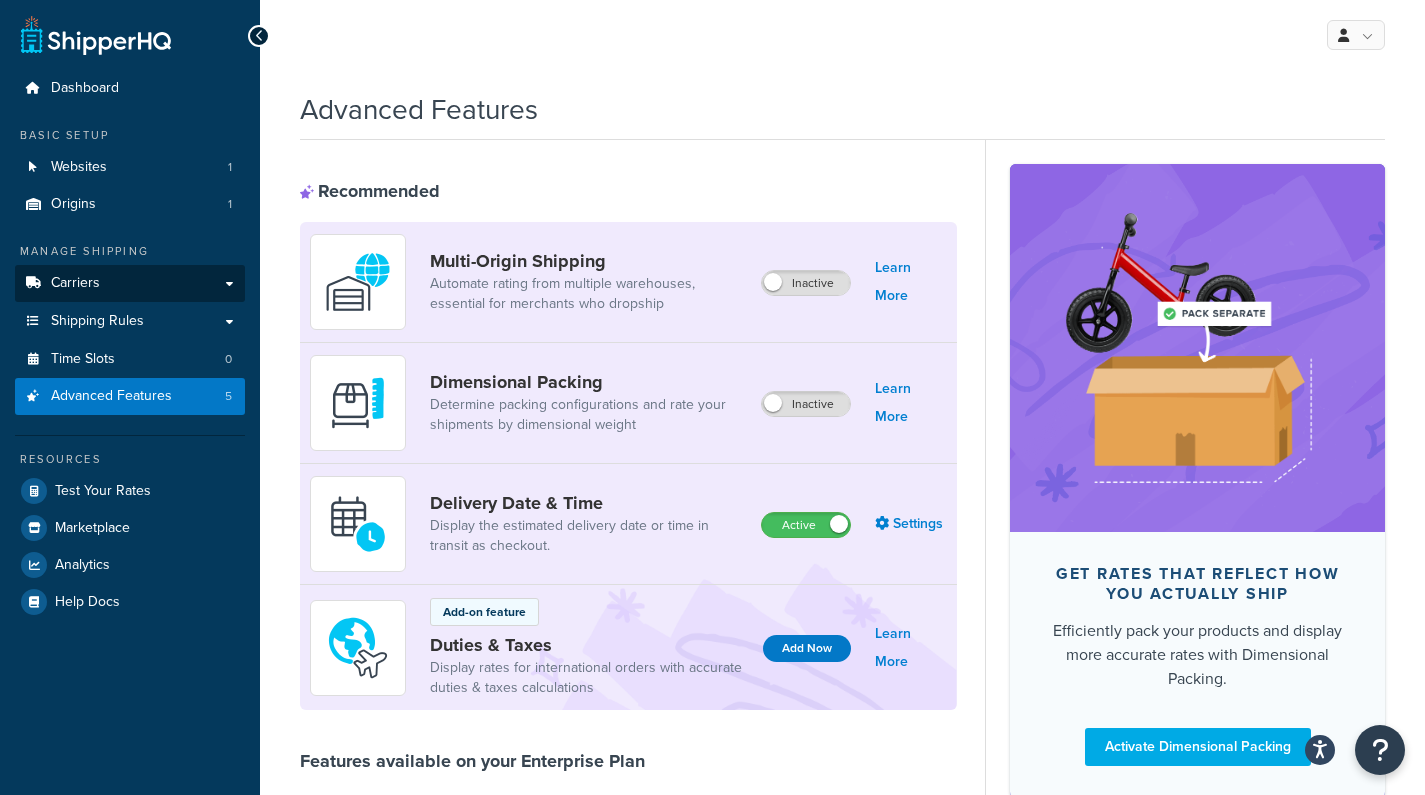 click on "Carriers" at bounding box center (75, 283) 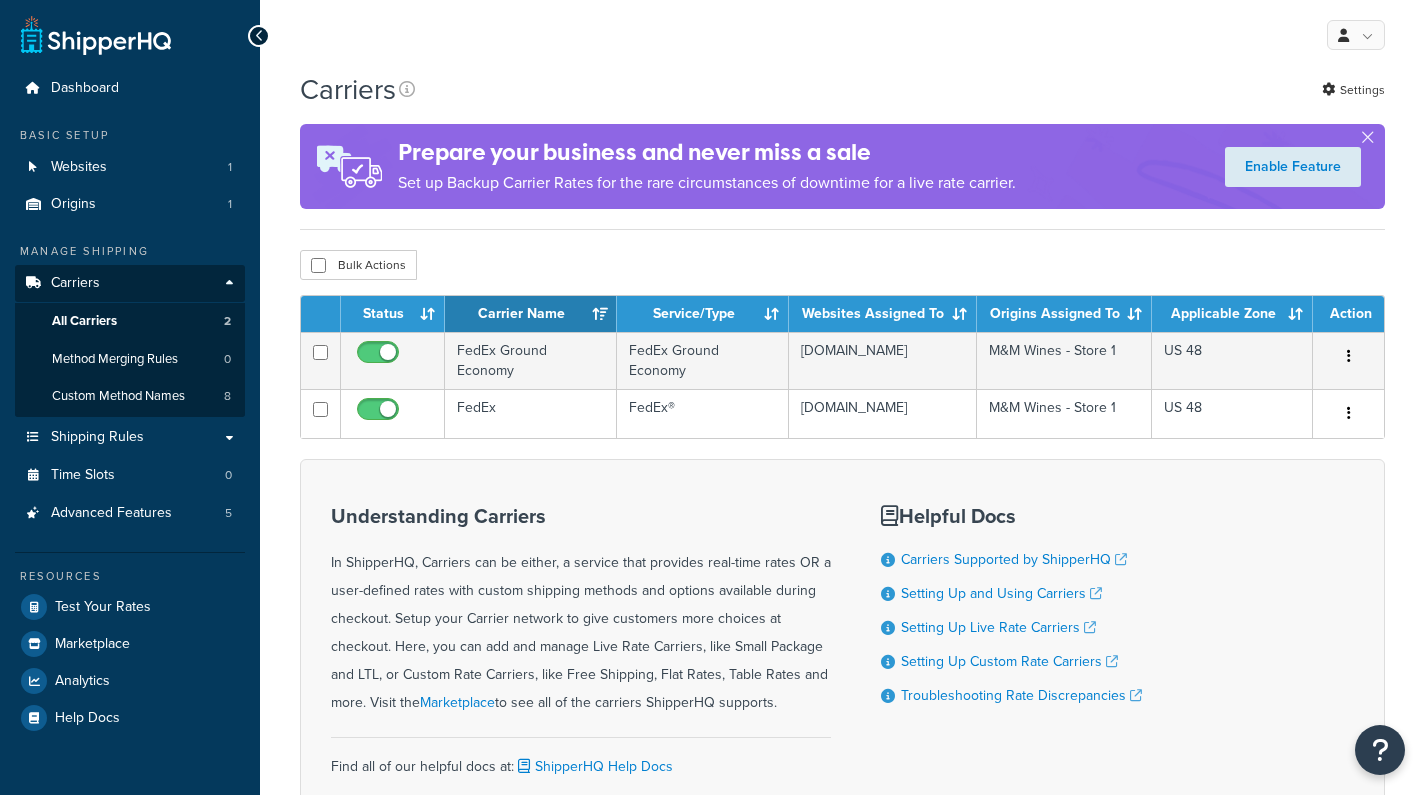 scroll, scrollTop: 0, scrollLeft: 0, axis: both 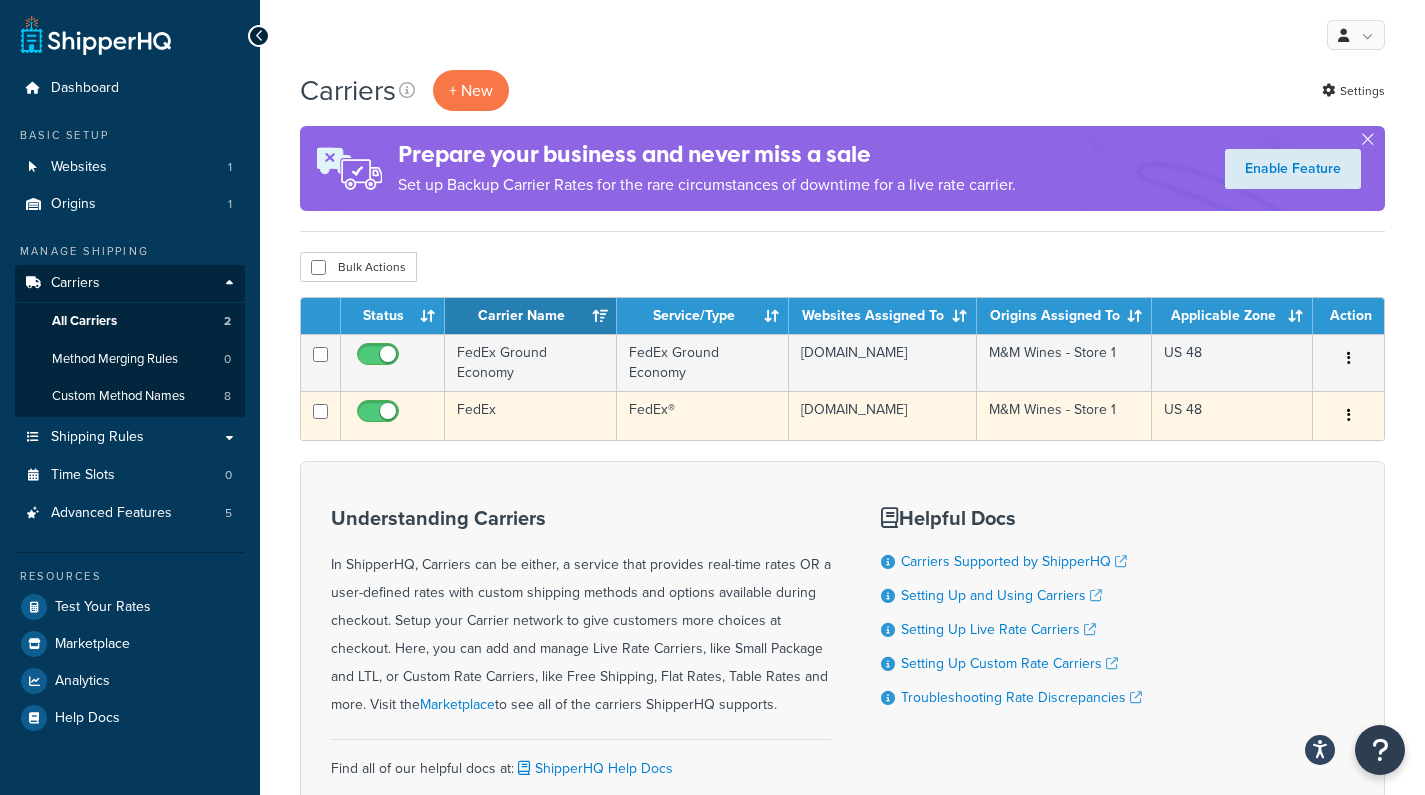 click on "FedEx" at bounding box center (531, 415) 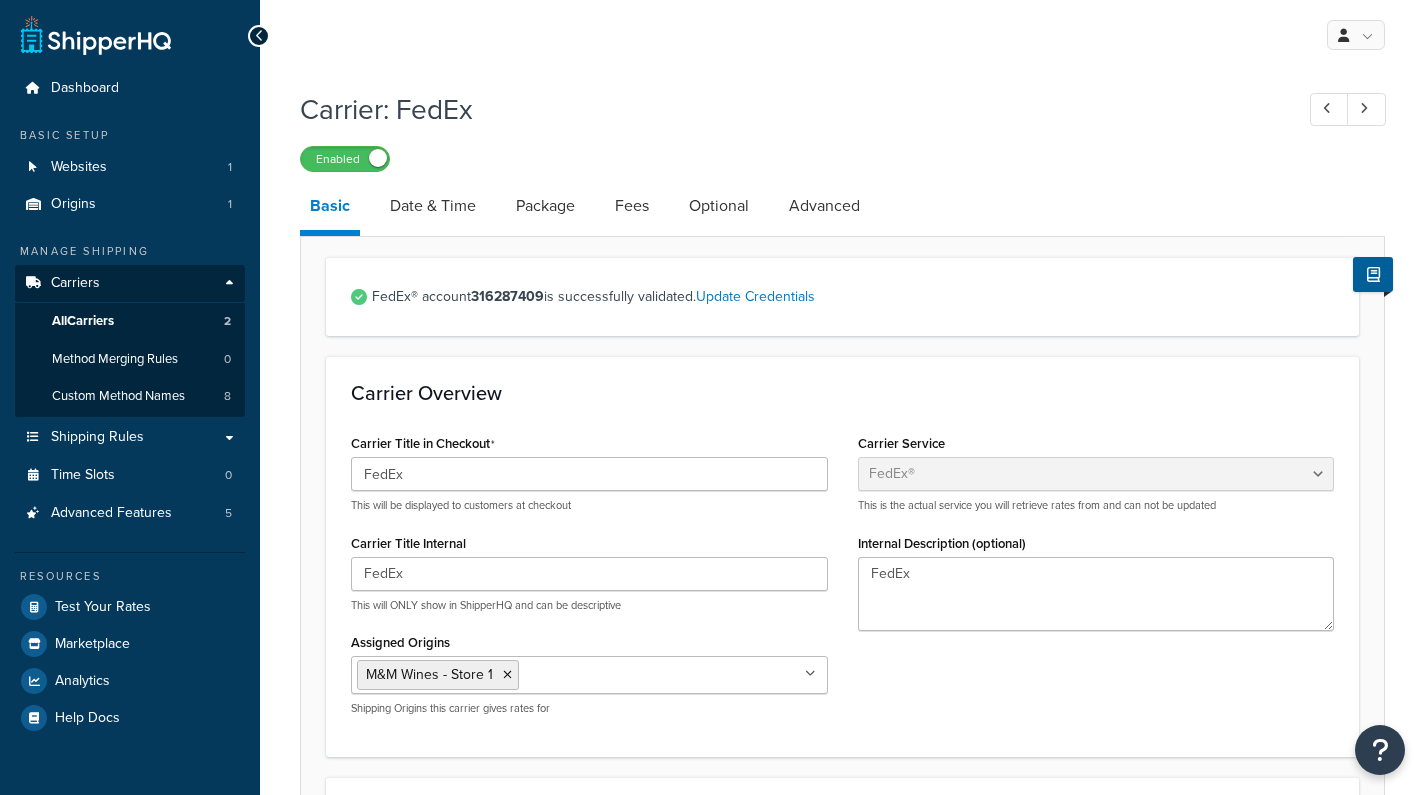select on "fedEx" 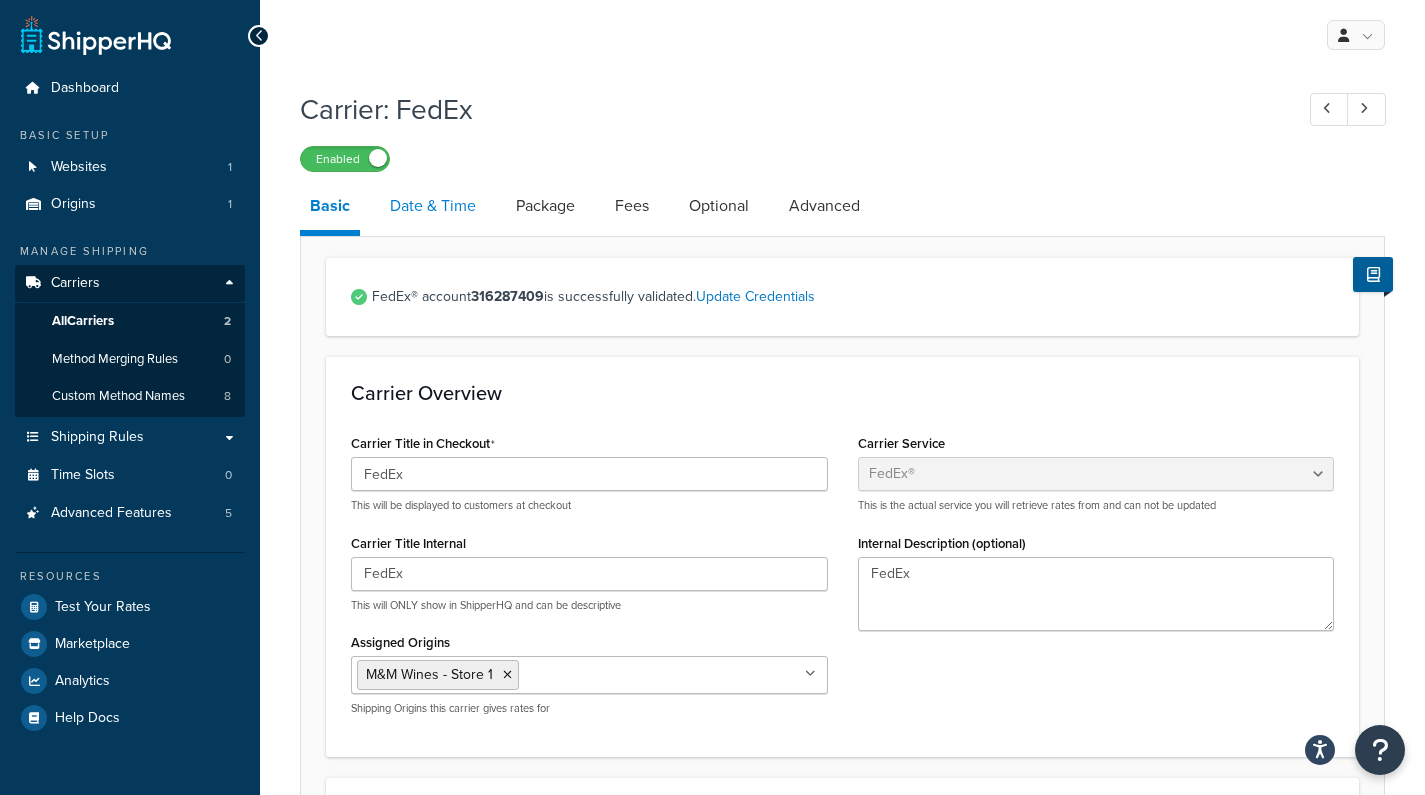 click on "Date & Time" at bounding box center (433, 206) 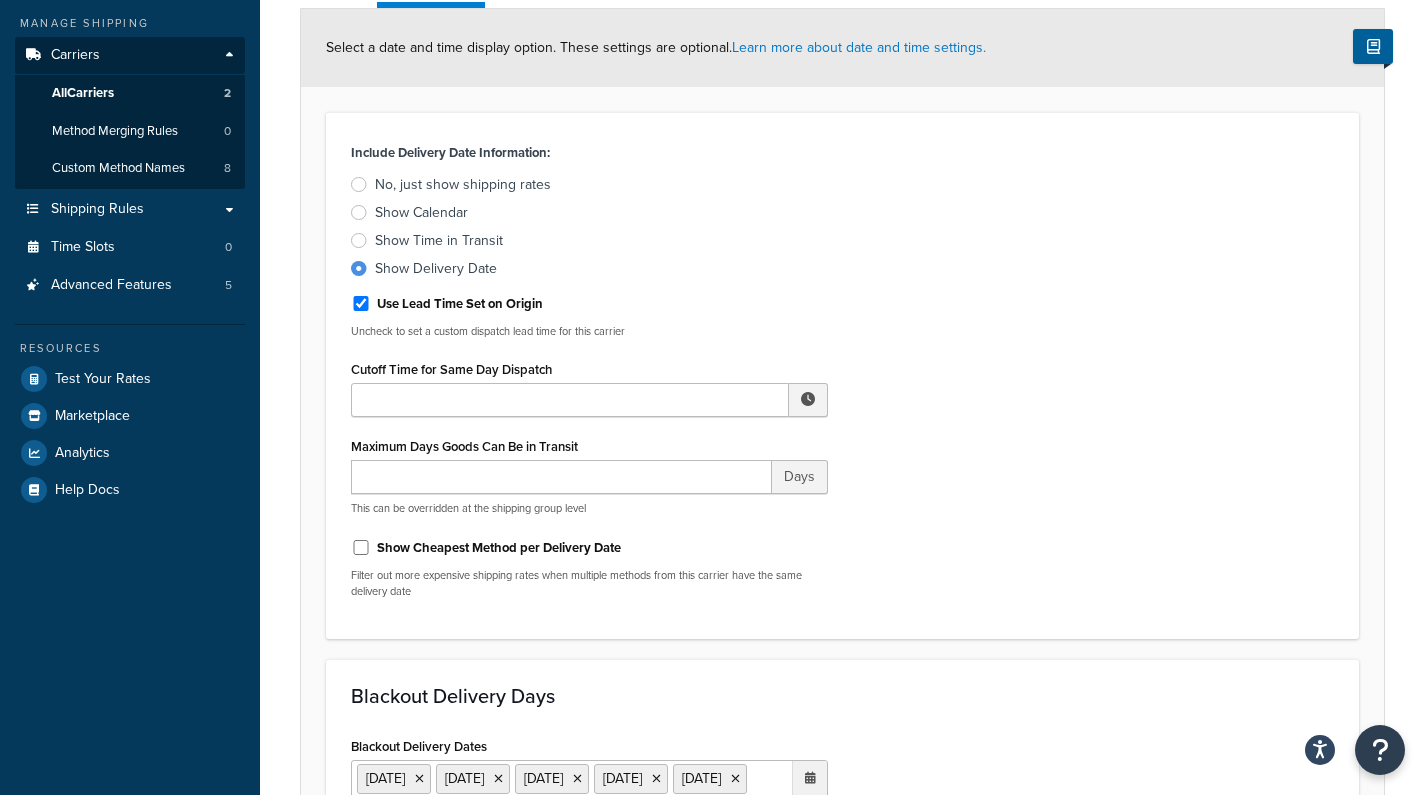 scroll, scrollTop: 291, scrollLeft: 0, axis: vertical 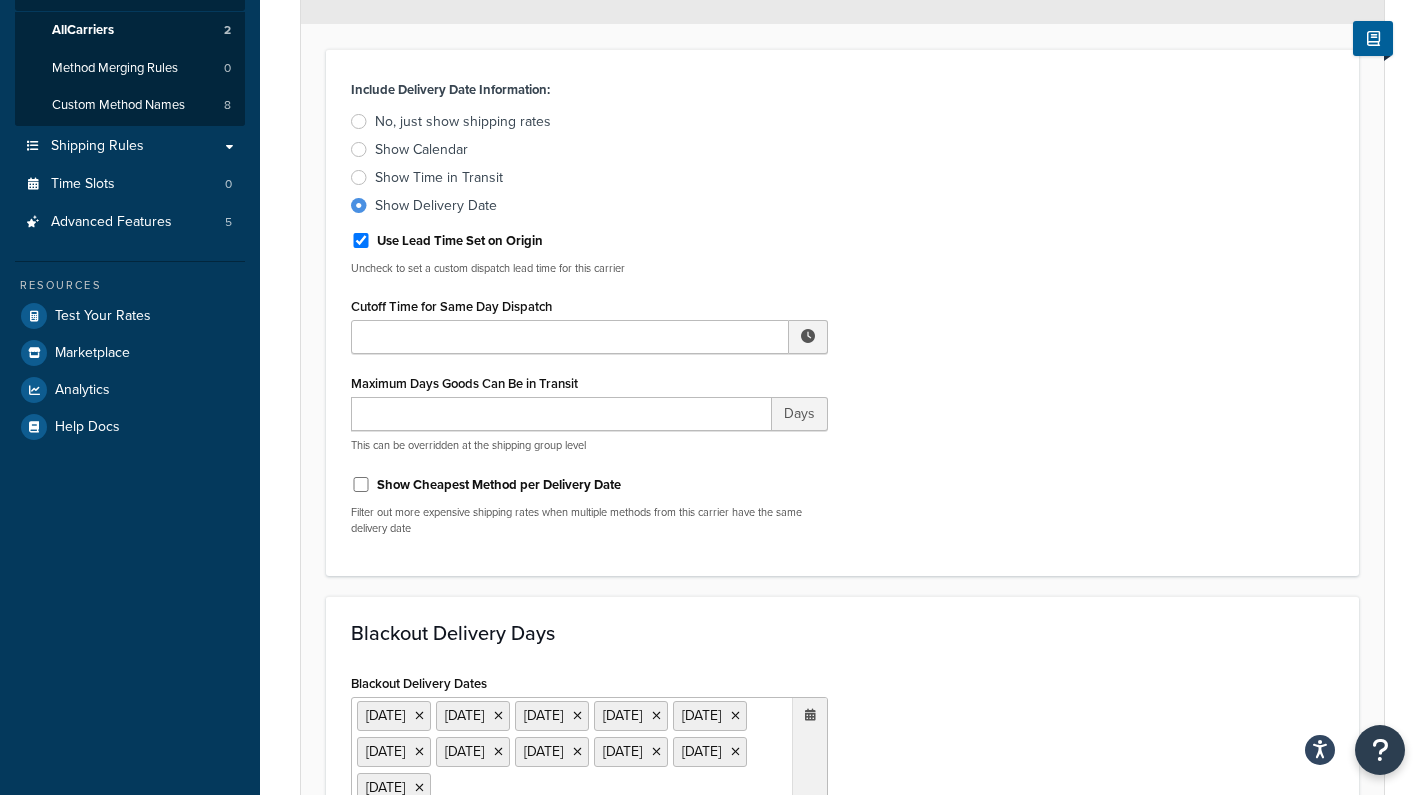 click on "Show Calendar" at bounding box center [421, 150] 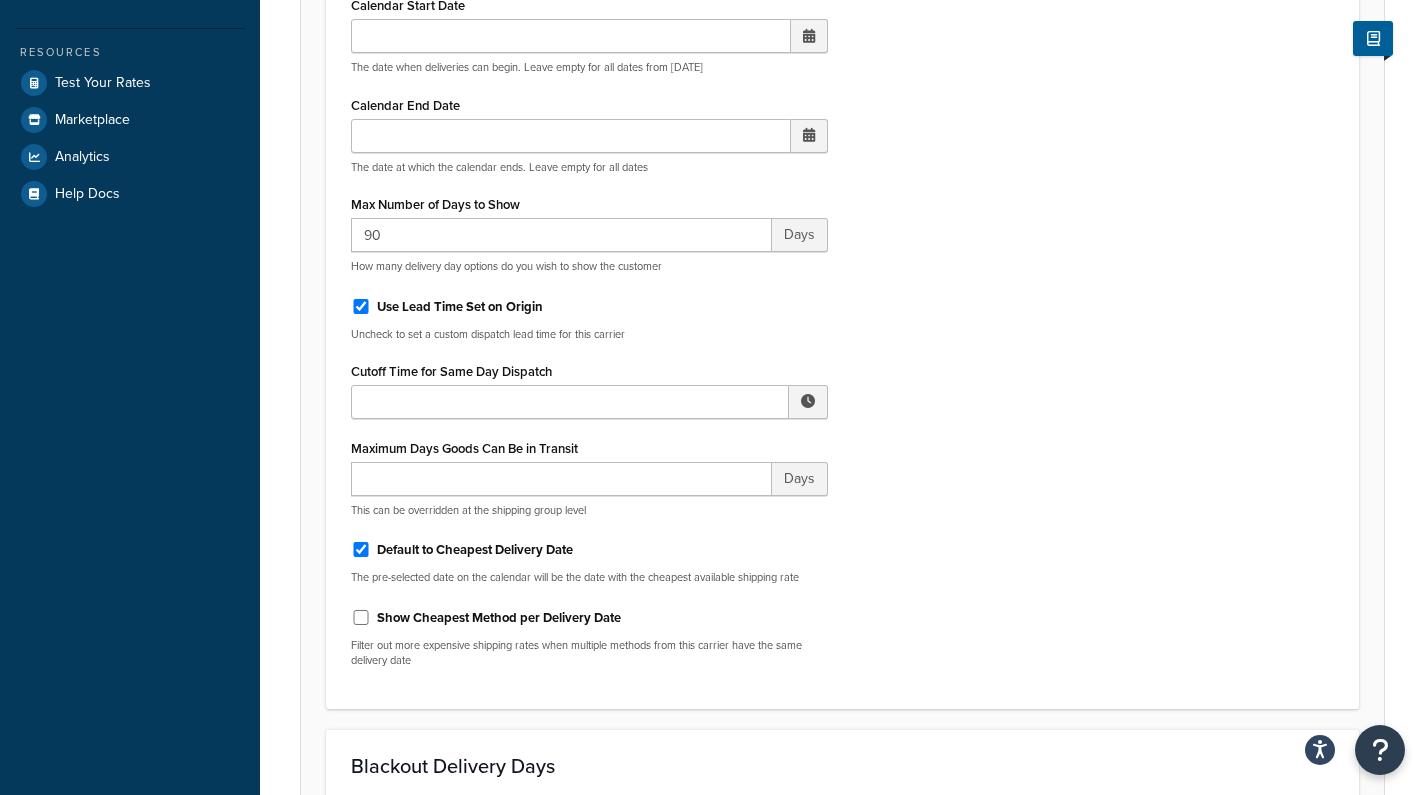 scroll, scrollTop: 623, scrollLeft: 0, axis: vertical 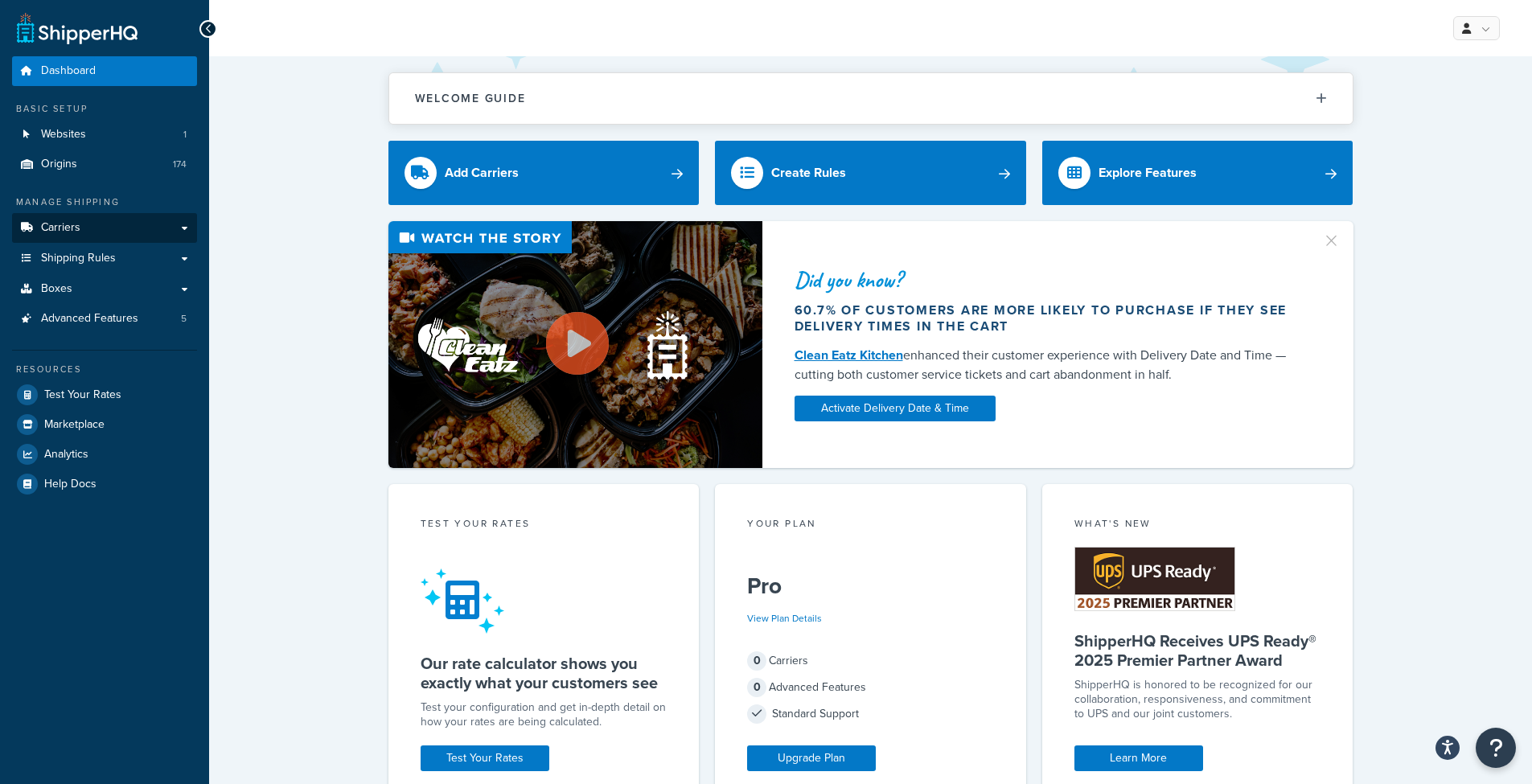 click on "Carriers" at bounding box center [60, 228] 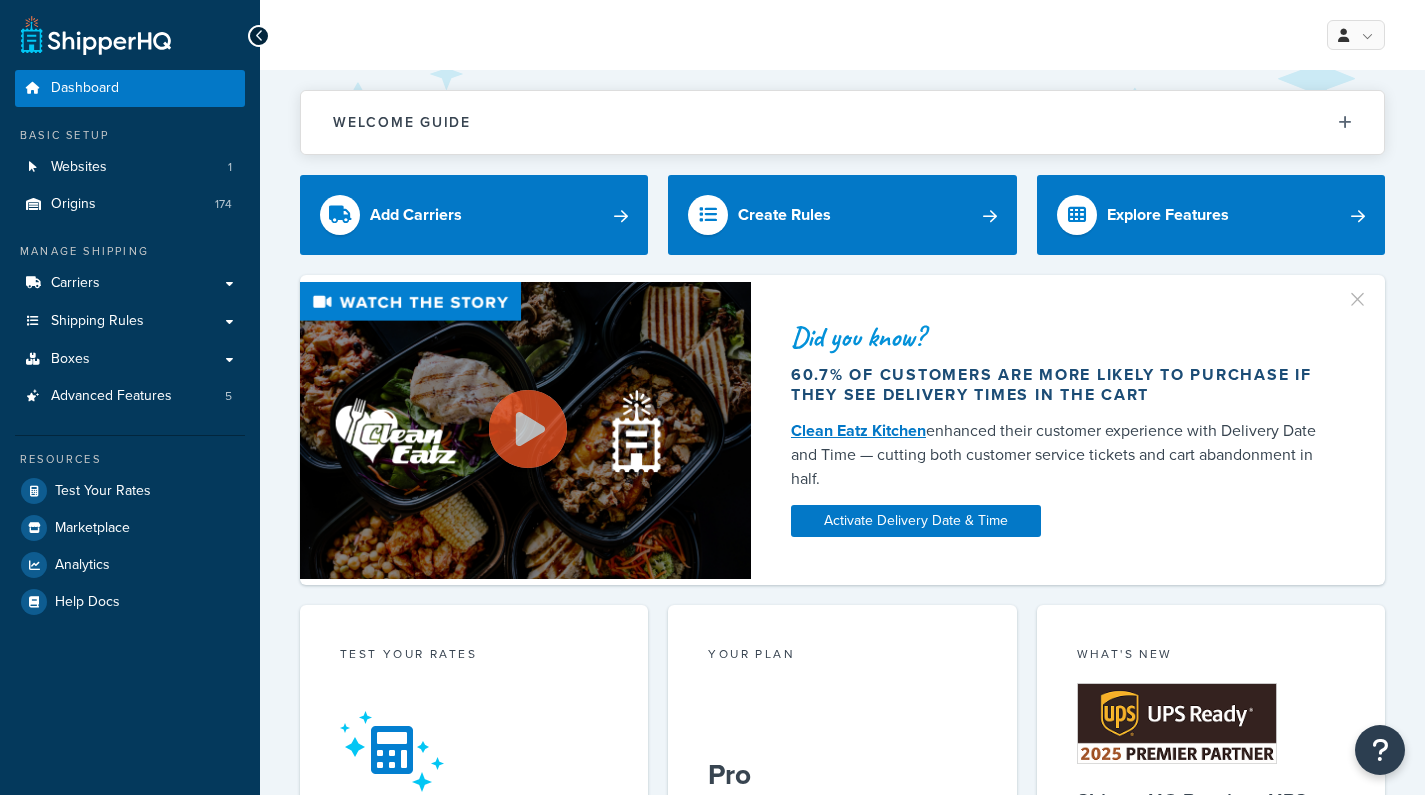 scroll, scrollTop: 0, scrollLeft: 0, axis: both 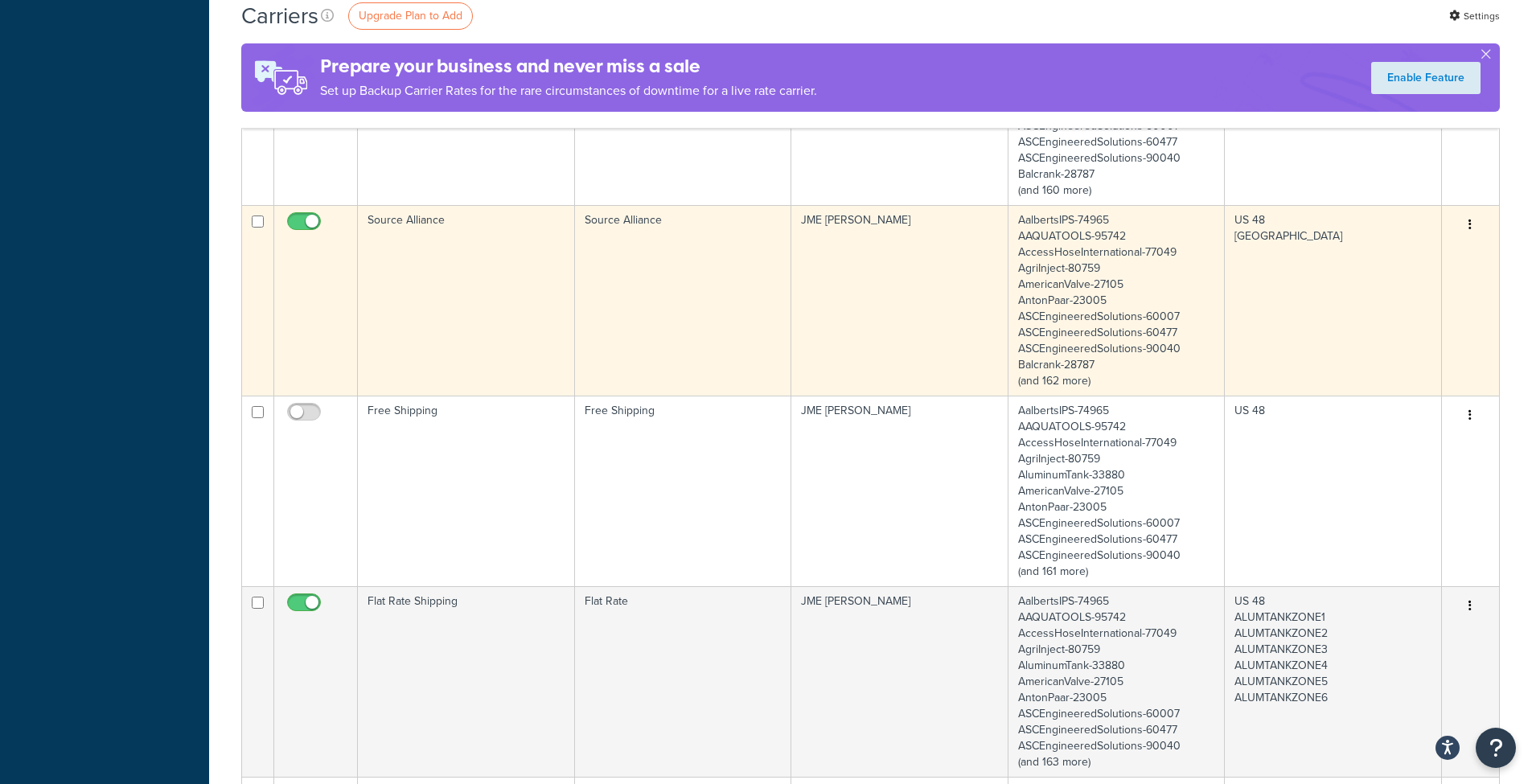 click on "Source Alliance" at bounding box center (684, 300) 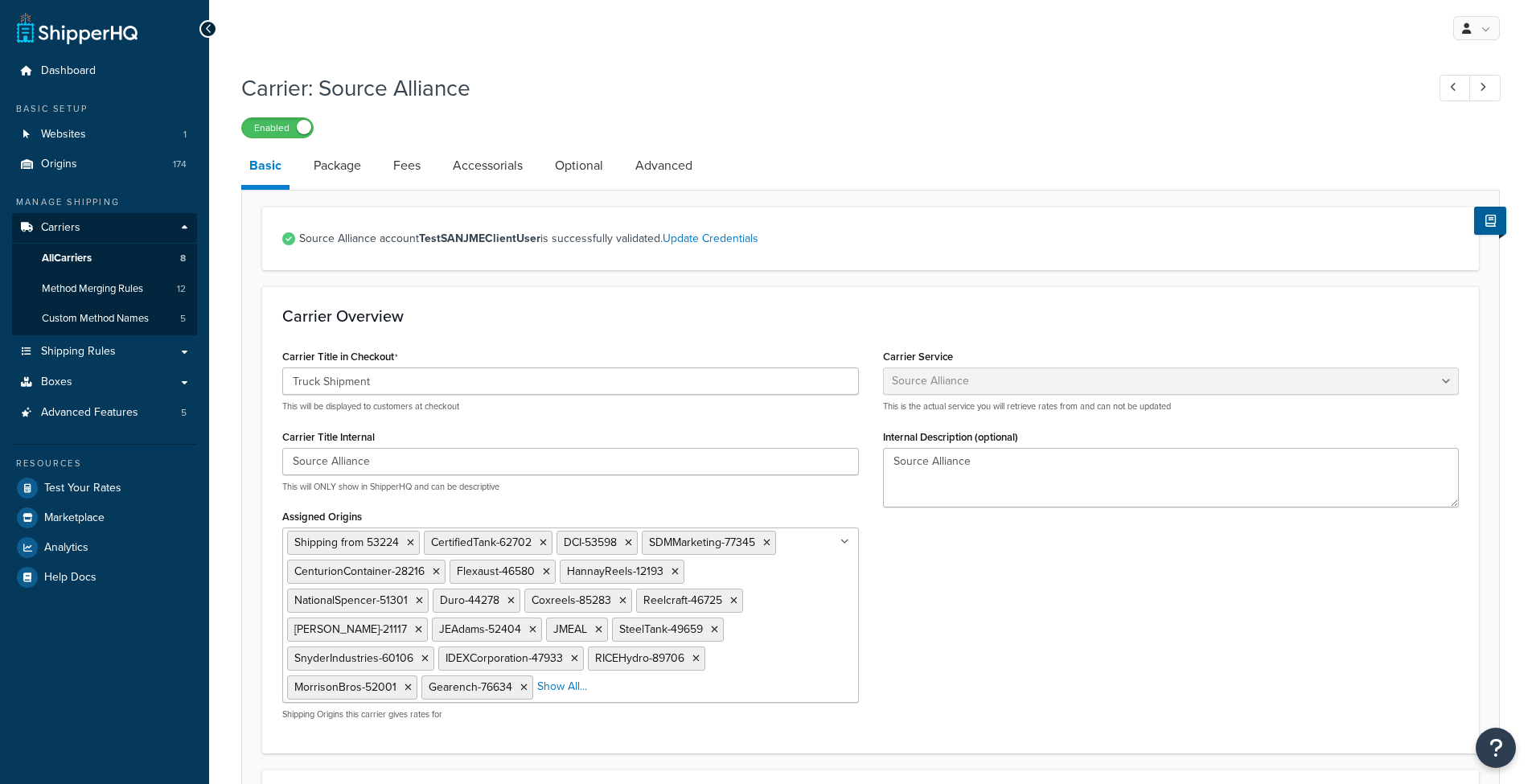 select on "banyanFreight" 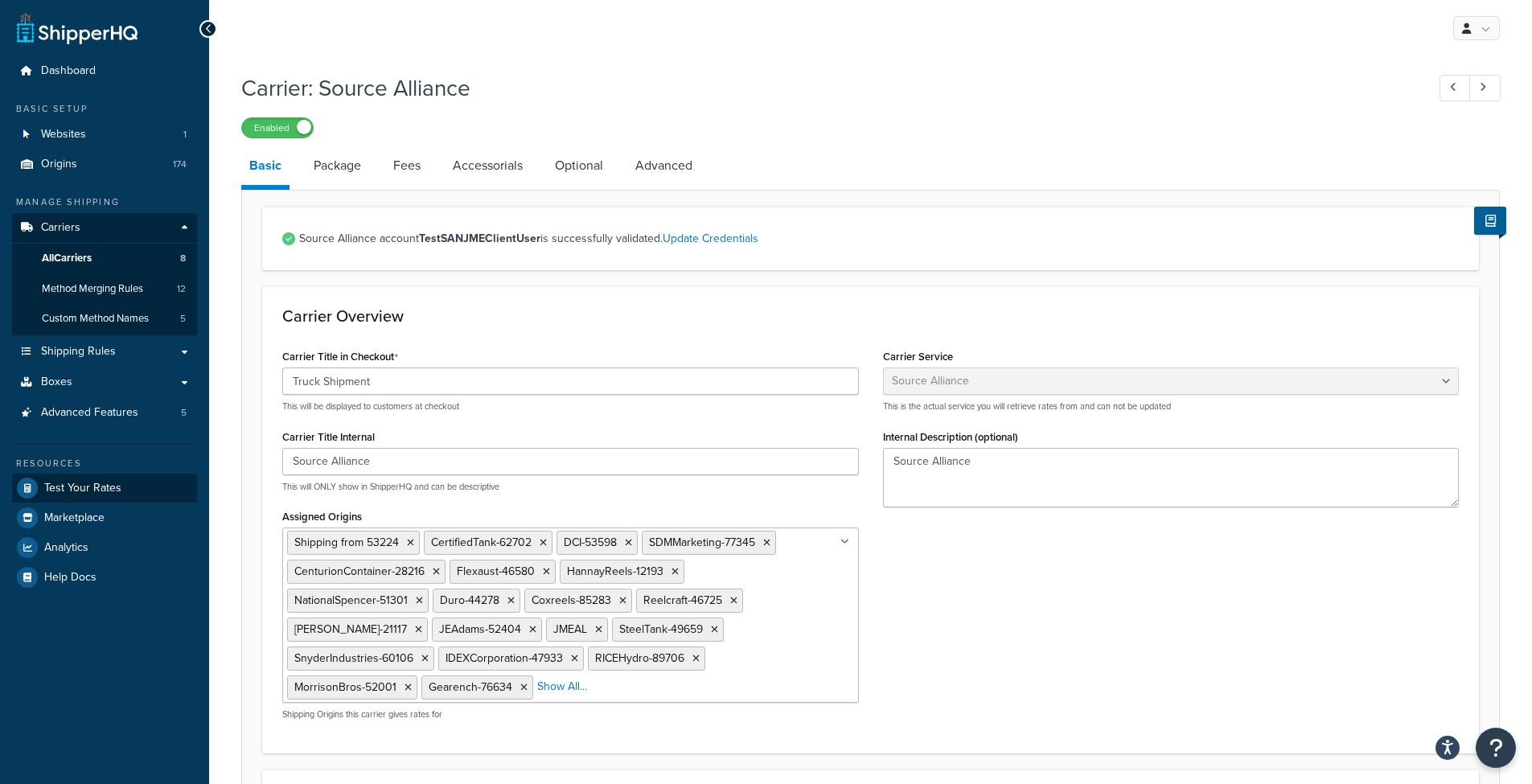 click on "Test Your Rates" at bounding box center (105, 488) 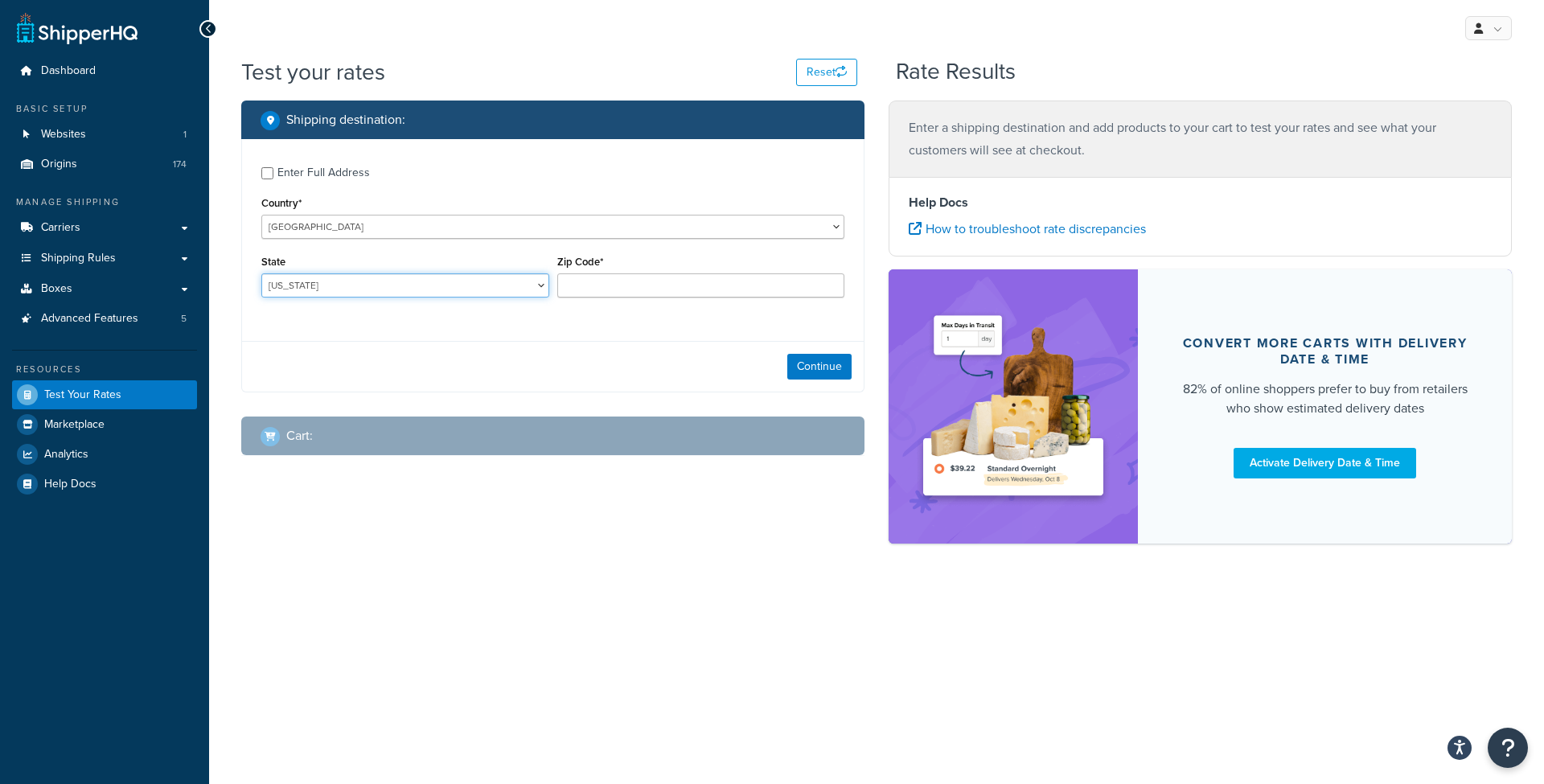 select on "TX" 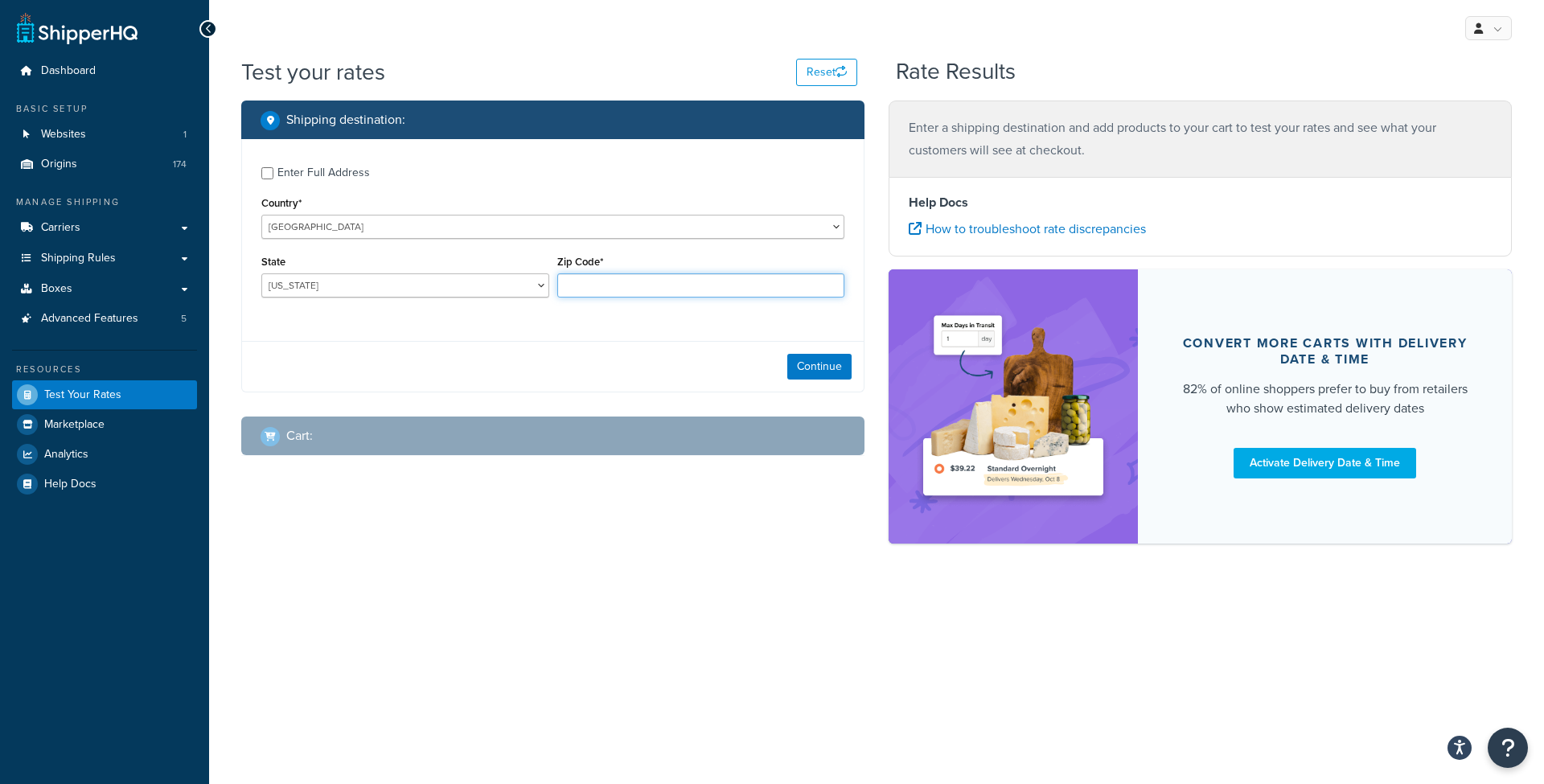 click on "Zip Code*" at bounding box center (701, 285) 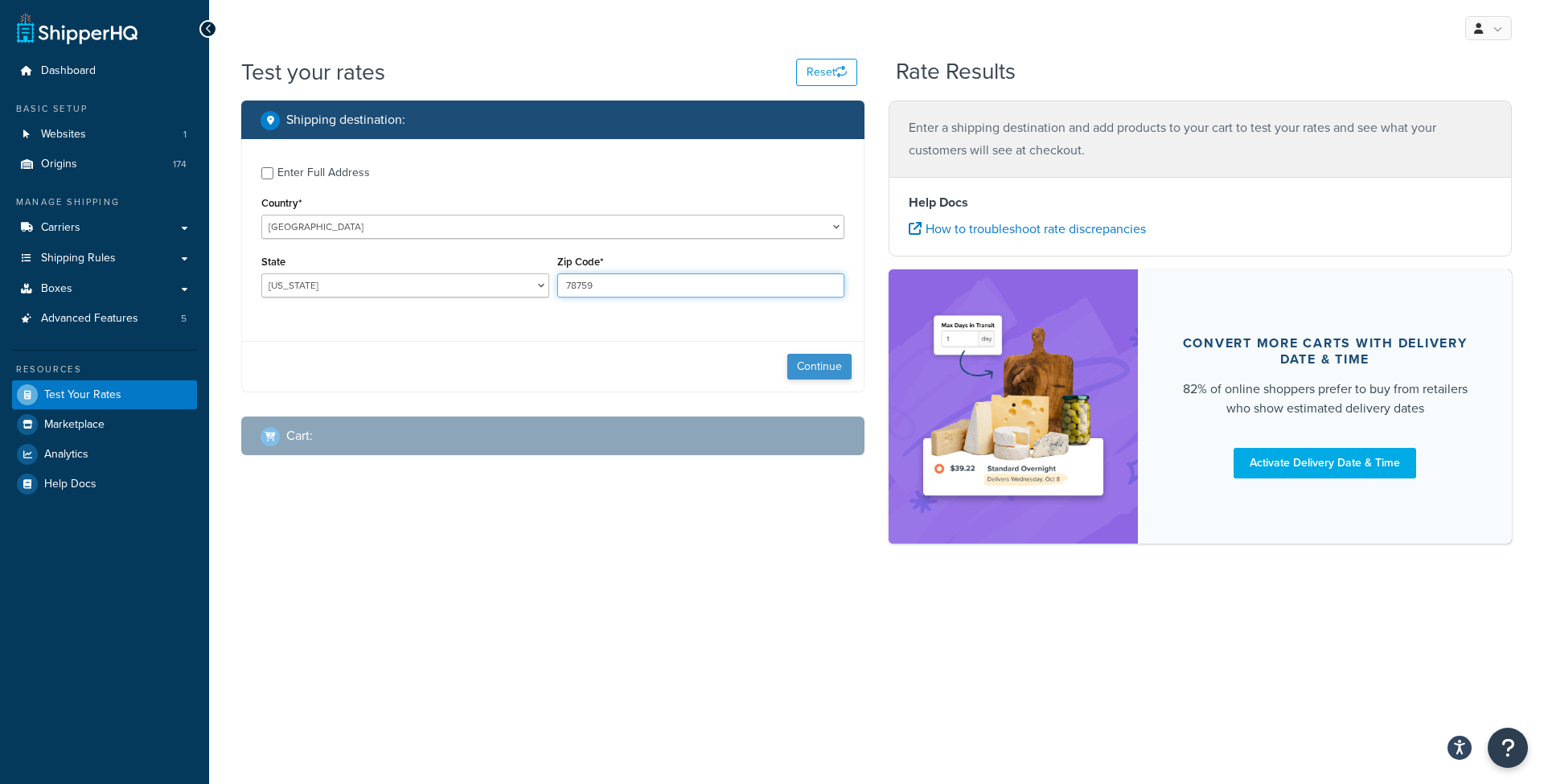 type on "78759" 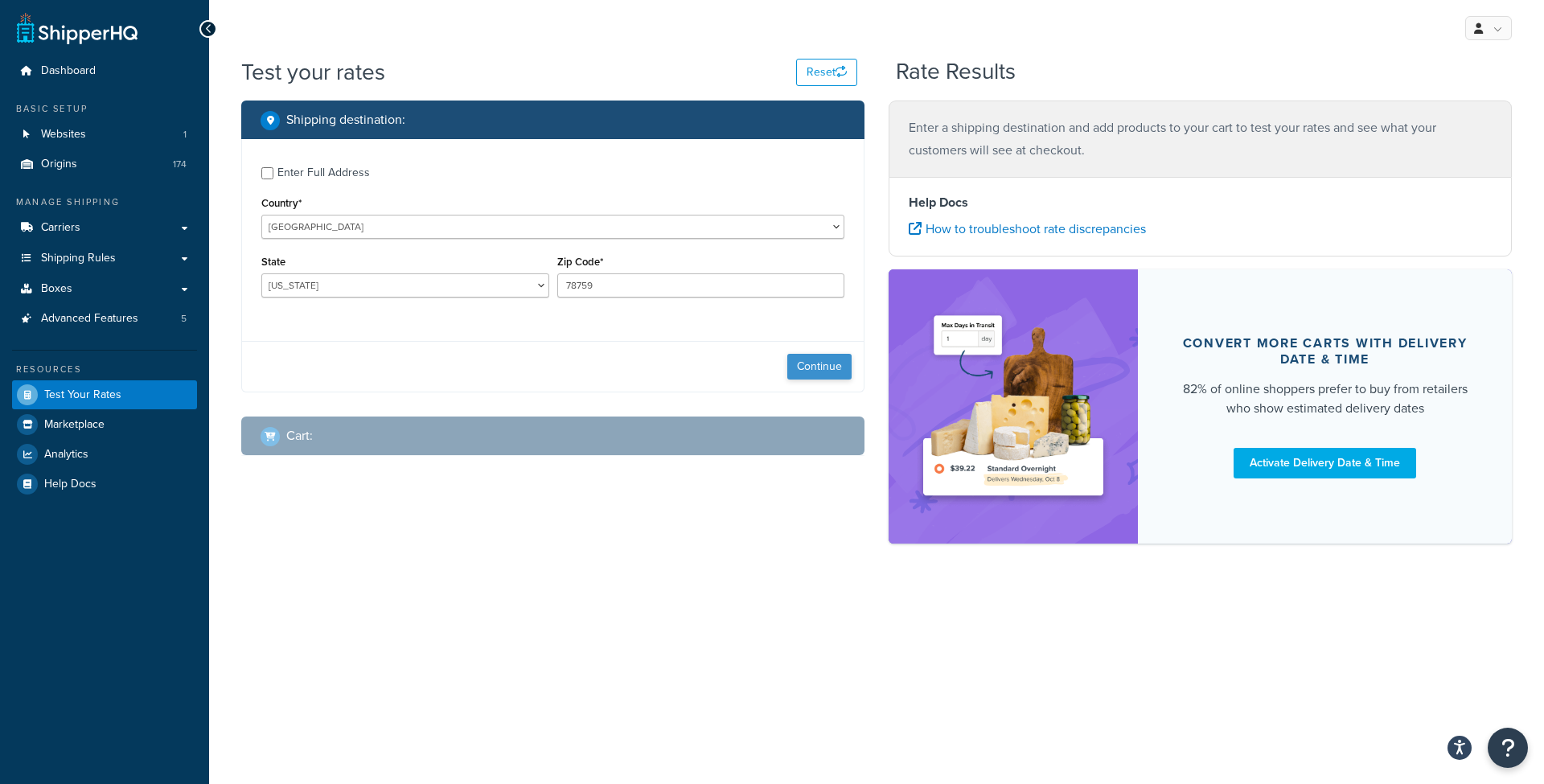 click on "Continue" at bounding box center [819, 367] 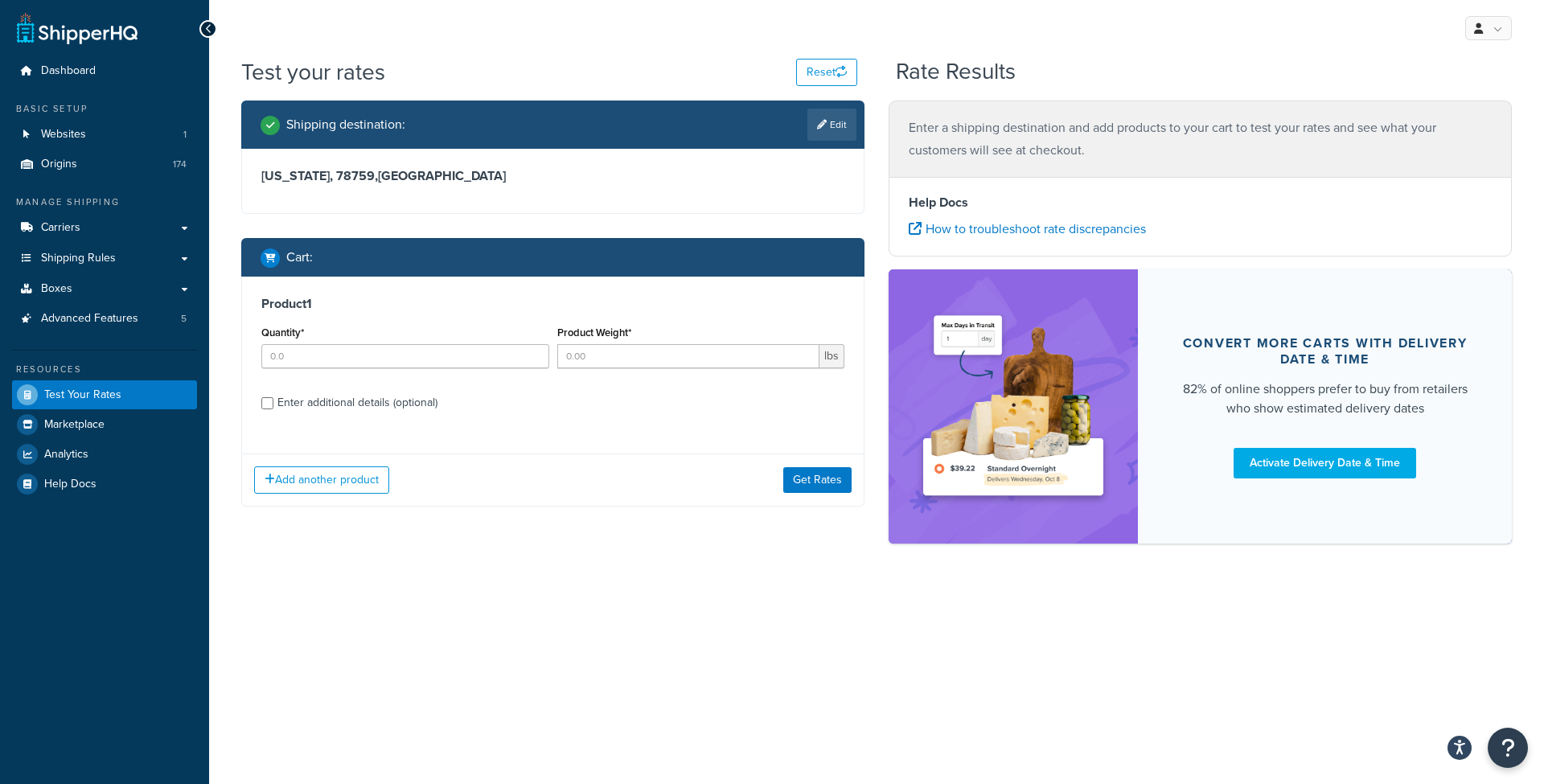 click on "Quantity*" at bounding box center (405, 351) 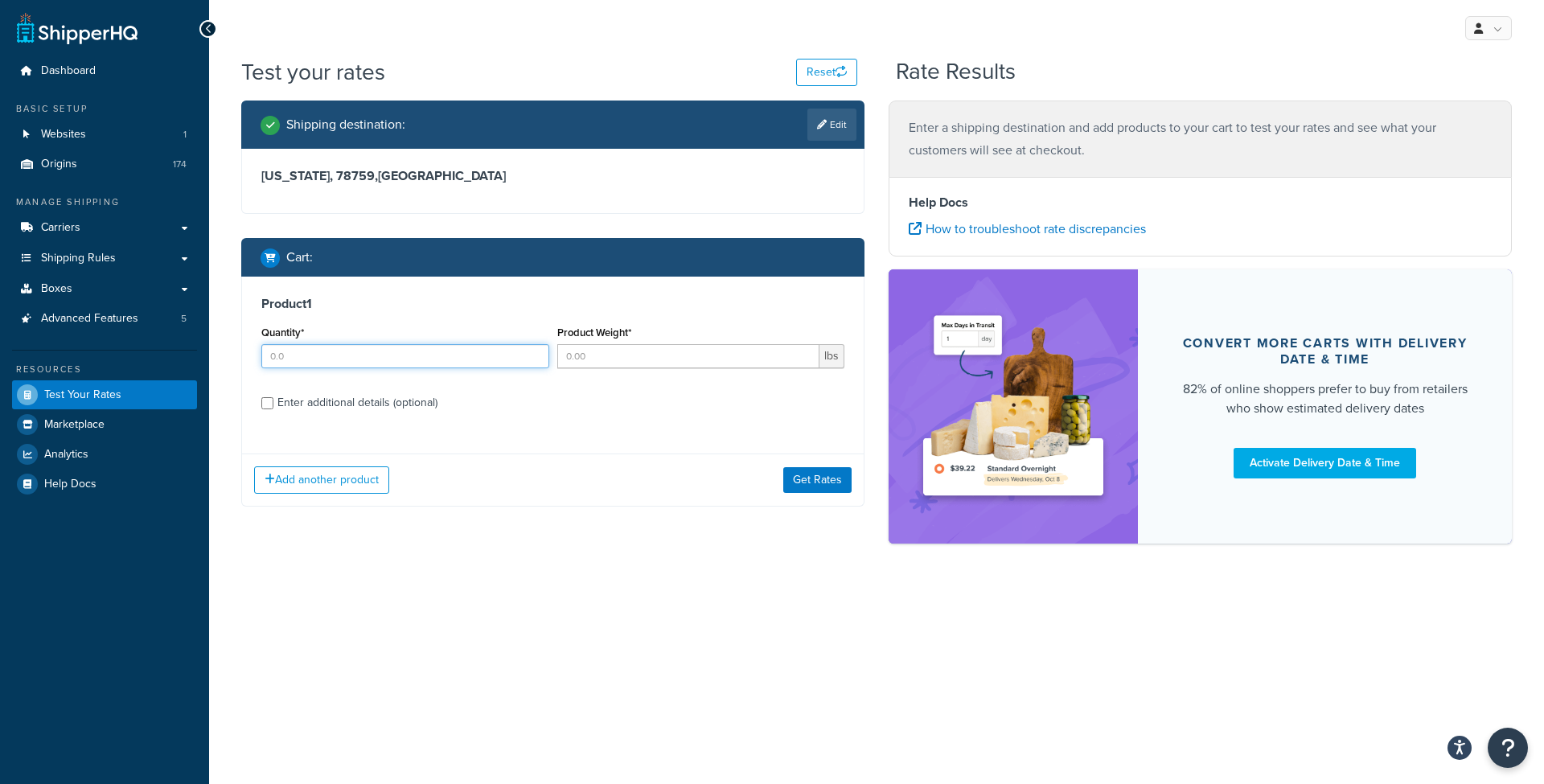 click on "Quantity*" at bounding box center (405, 356) 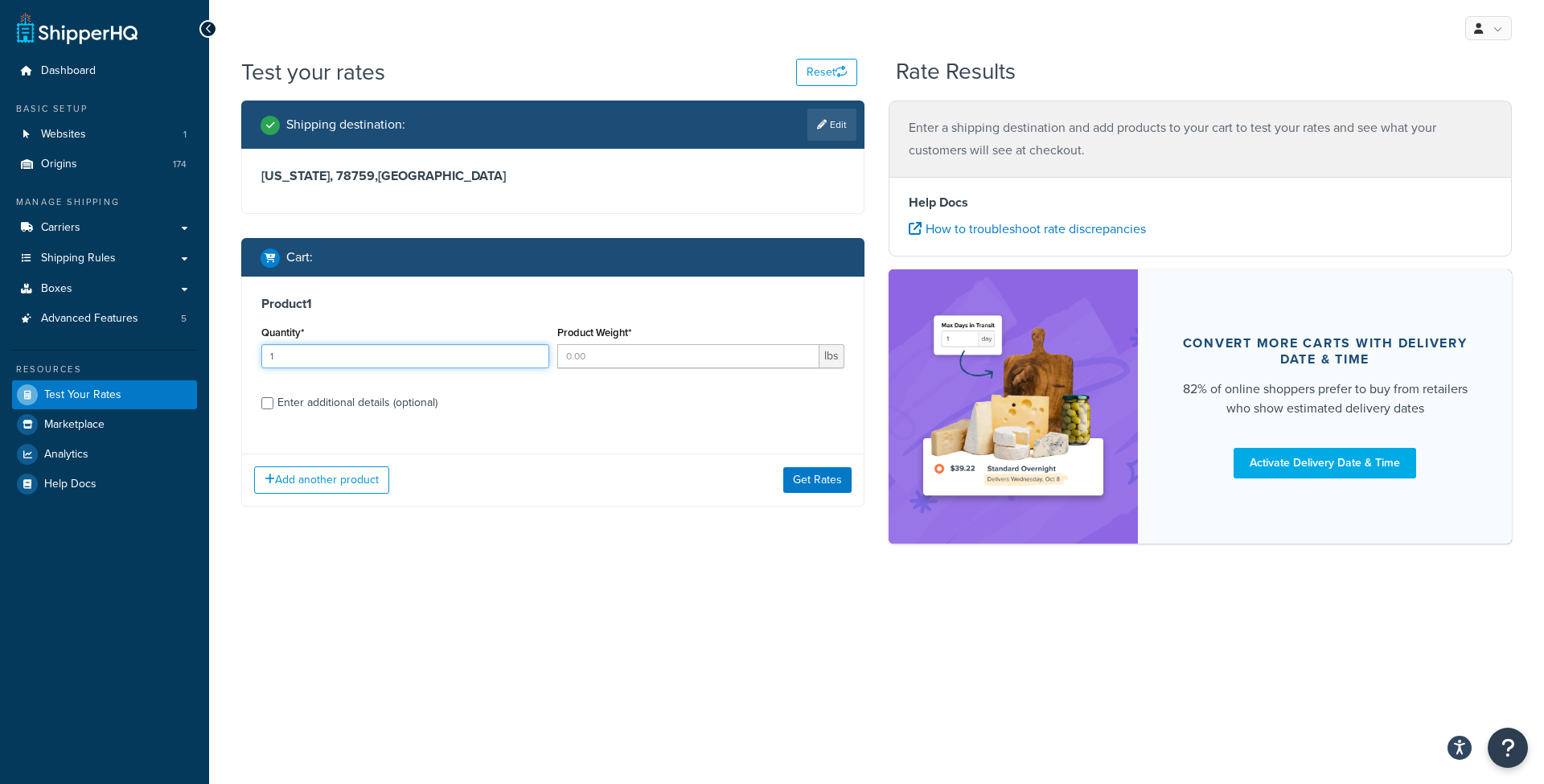 type on "1" 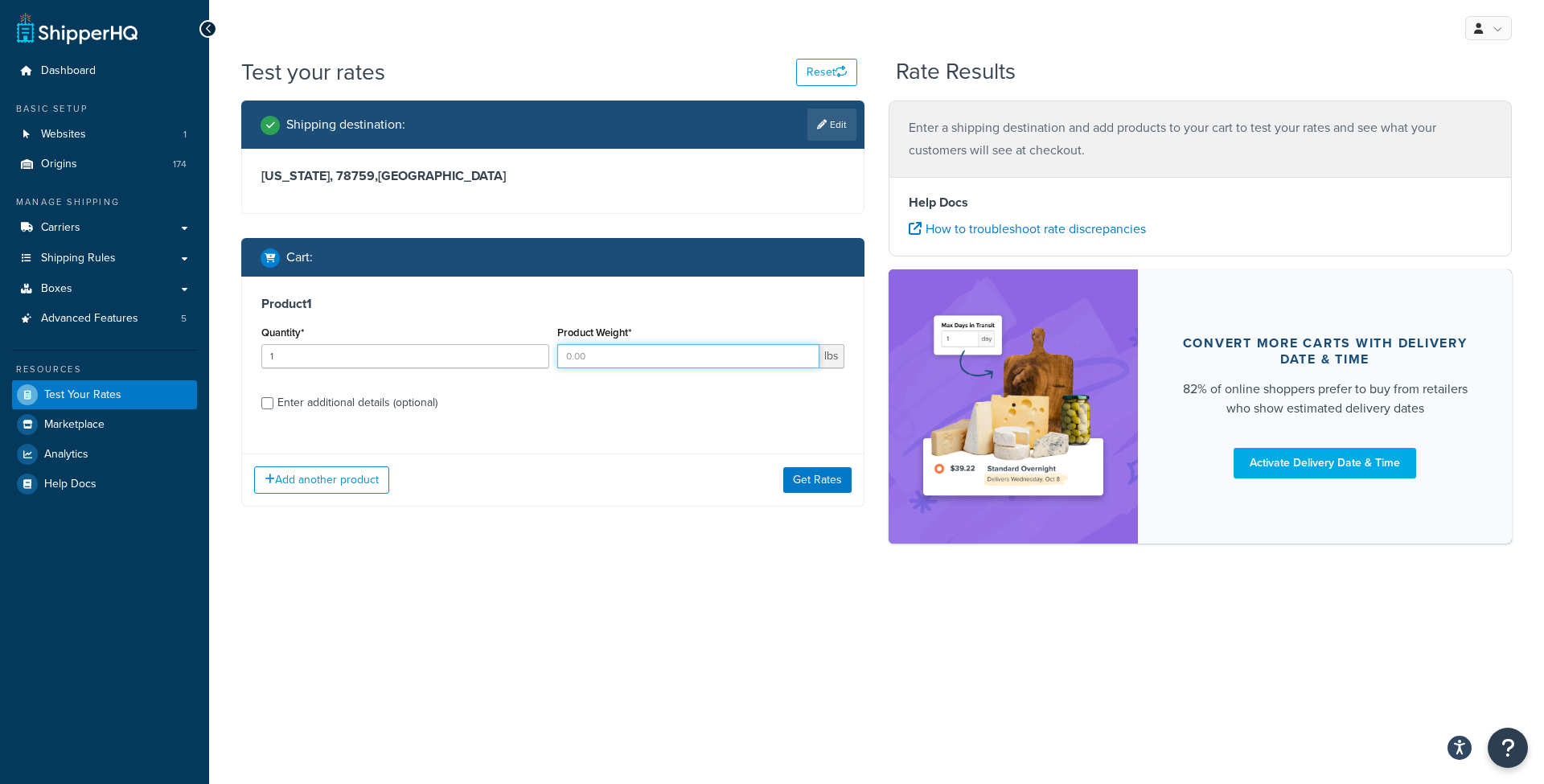 click on "Product Weight*" at bounding box center [688, 356] 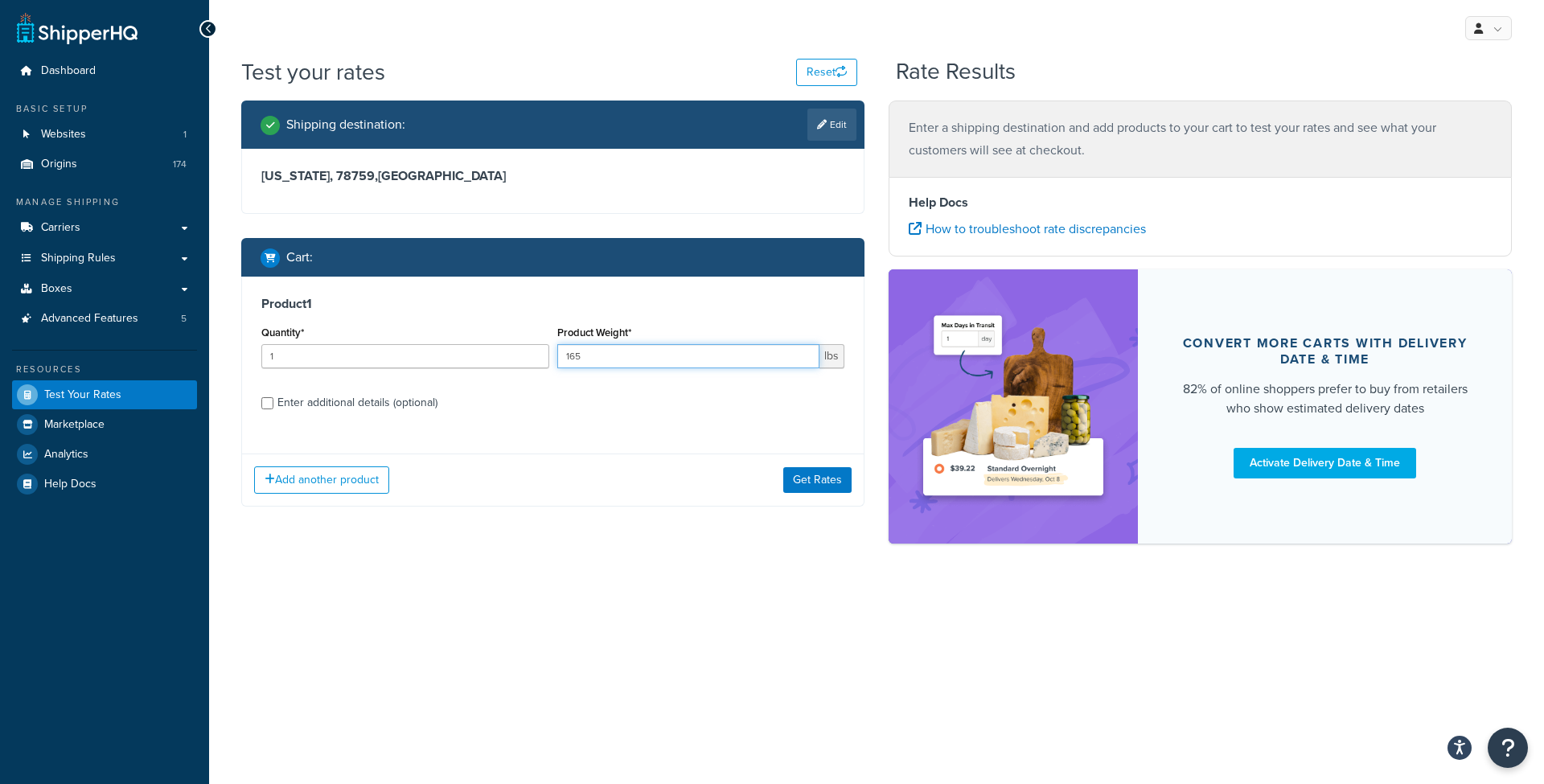 type on "165" 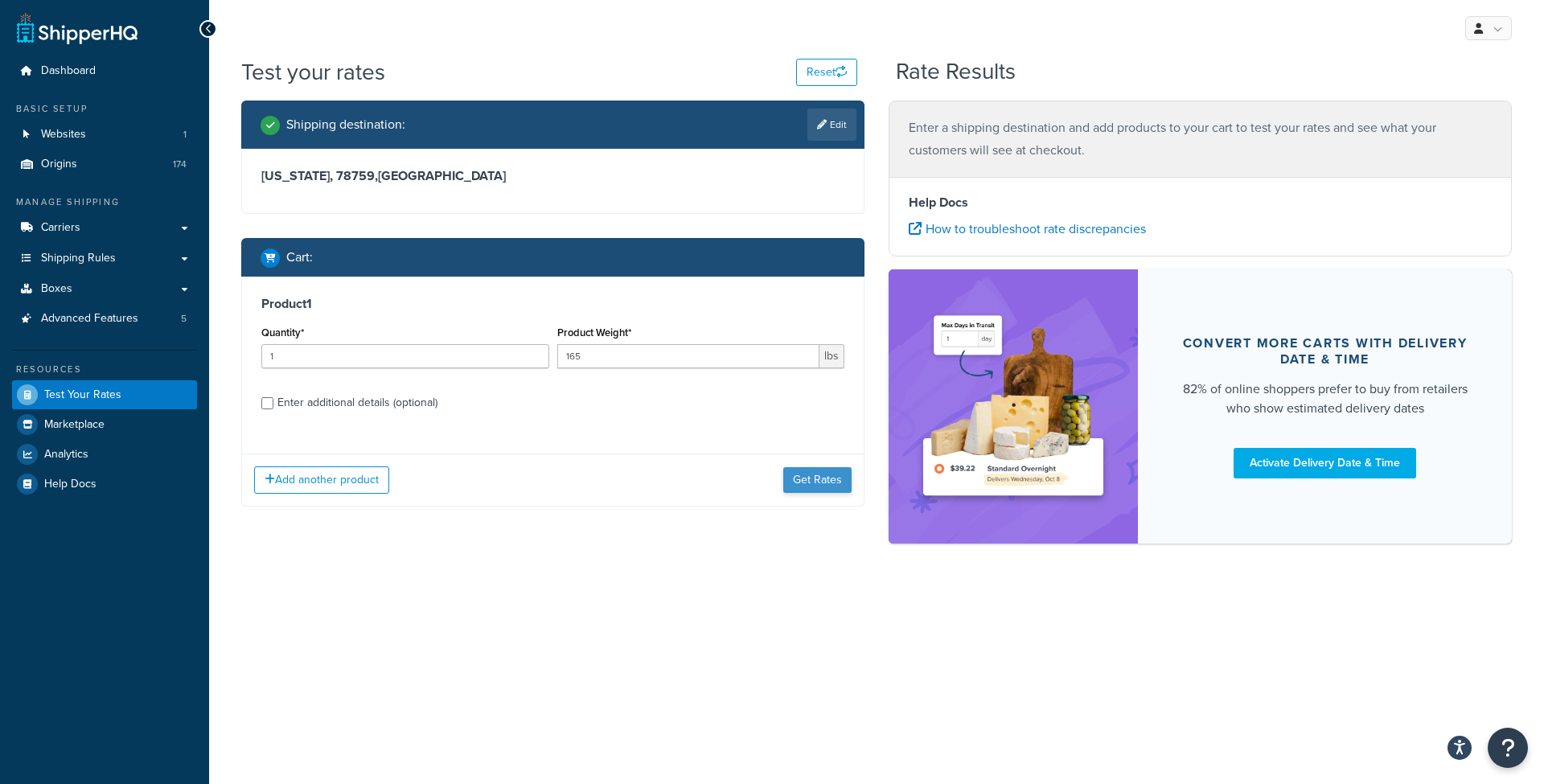 click on "Get Rates" at bounding box center (817, 480) 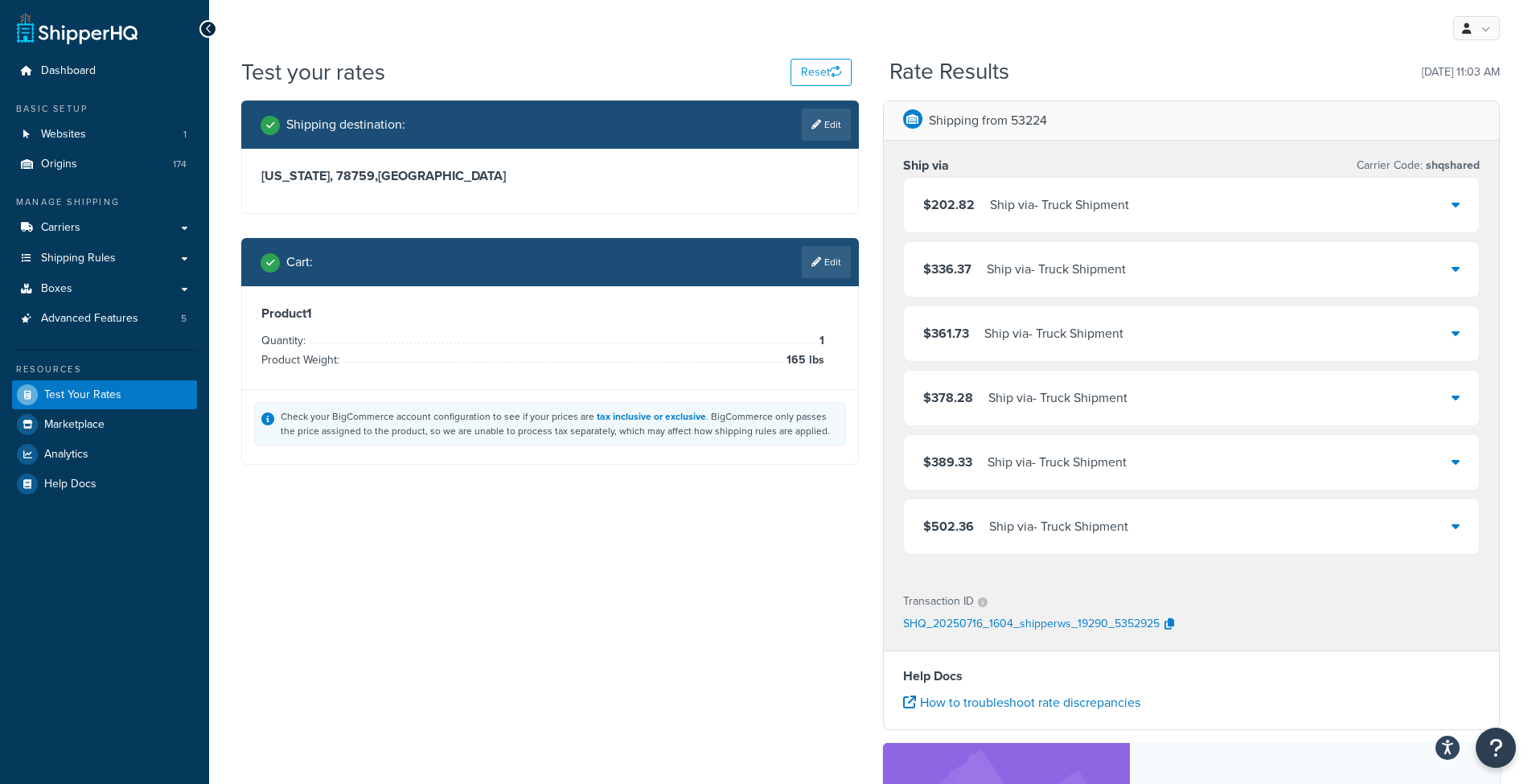click on "$202.82 Ship via  -   Truck Shipment" at bounding box center [1192, 205] 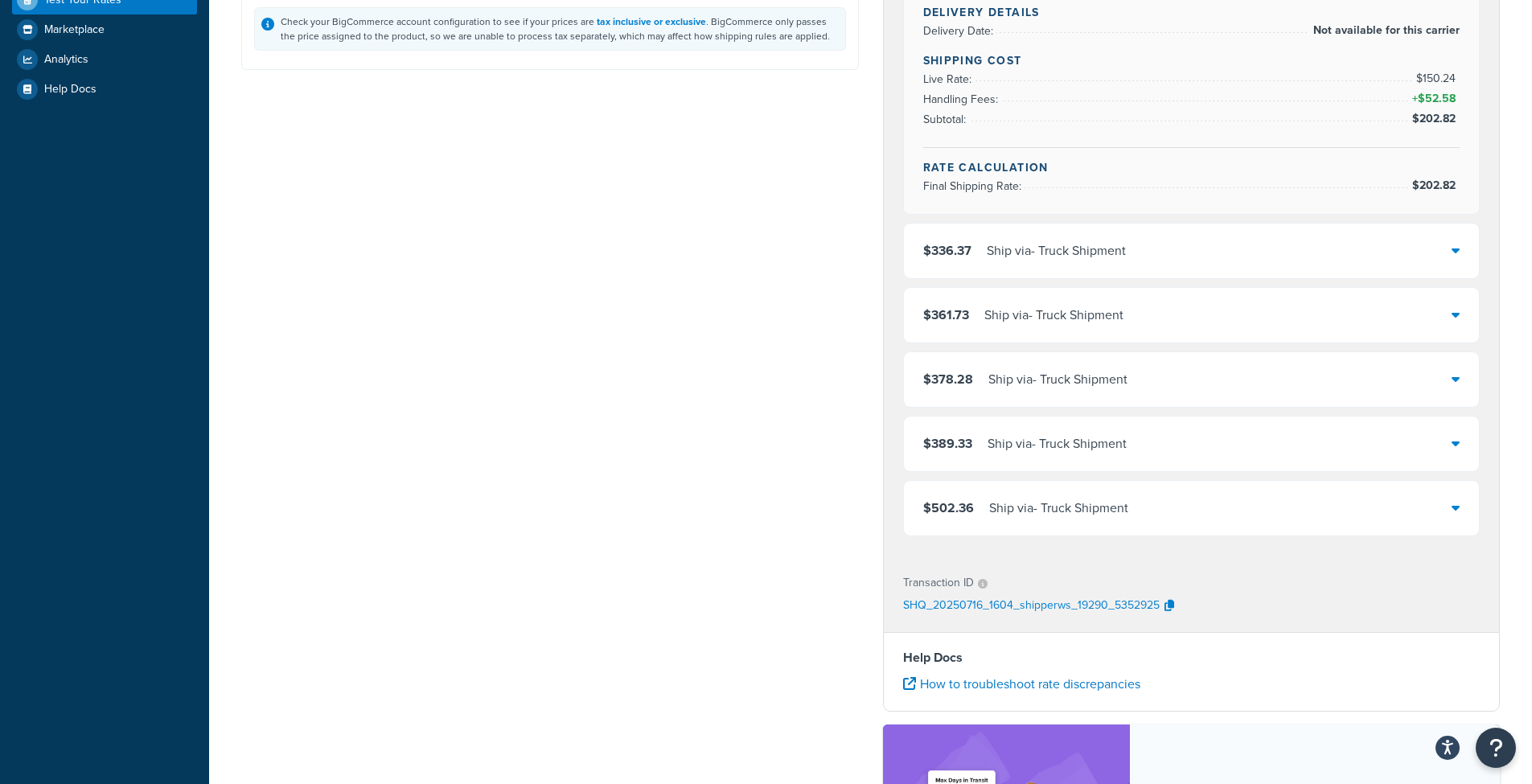 scroll, scrollTop: 287, scrollLeft: 0, axis: vertical 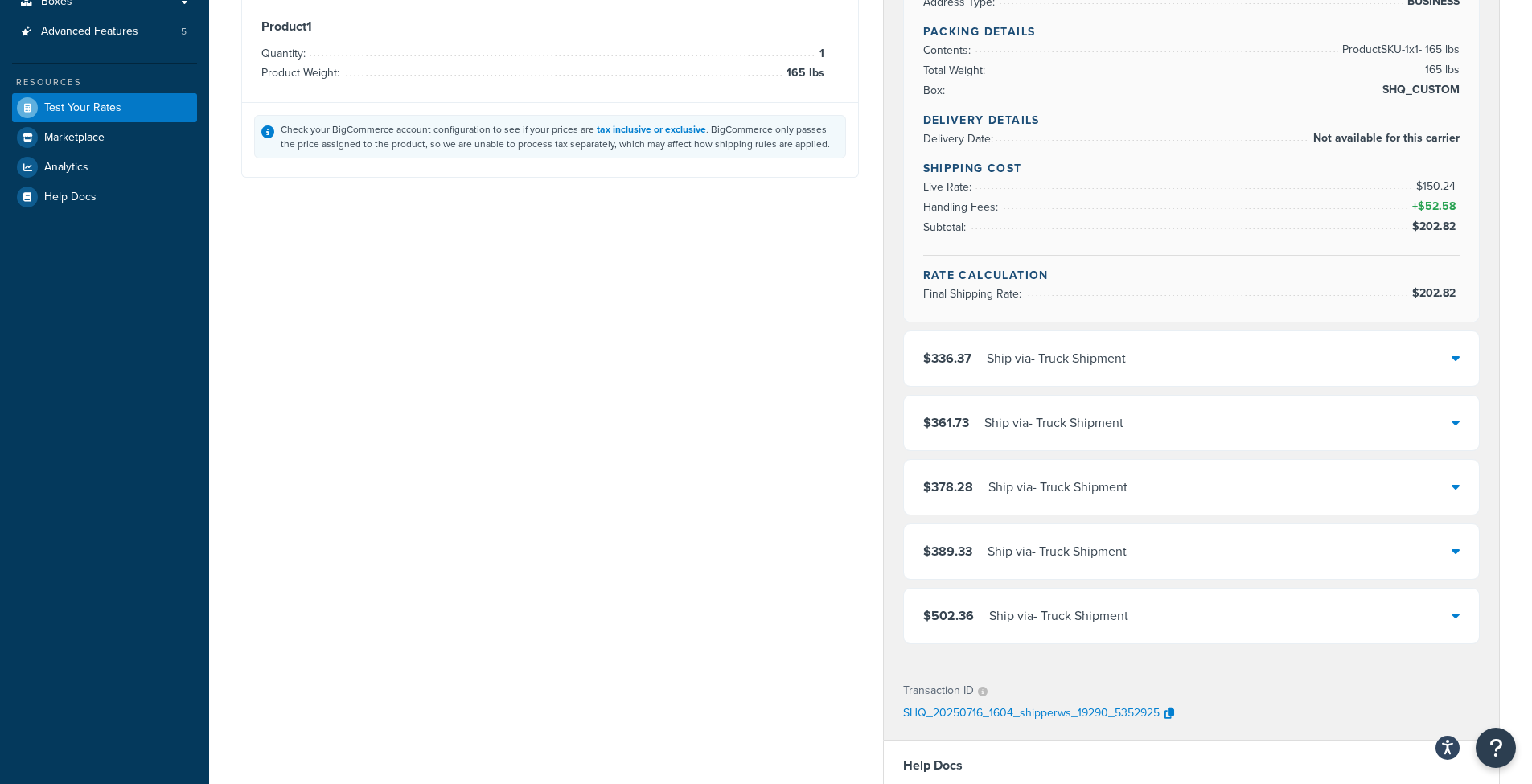 click on "$336.37 Ship via  -   Truck Shipment" at bounding box center [1192, 359] 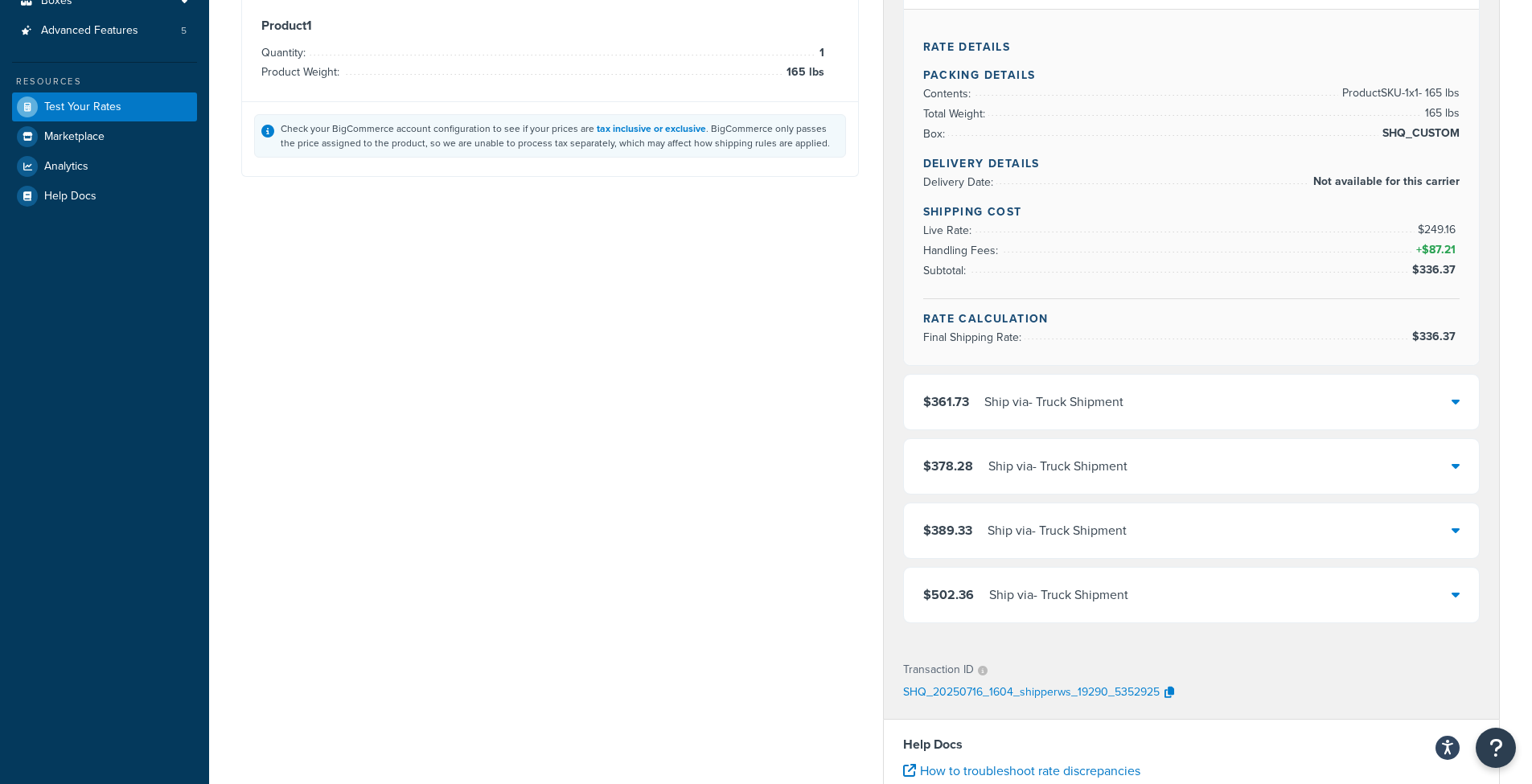 click on "Ship via  -   Truck Shipment" at bounding box center [1054, 402] 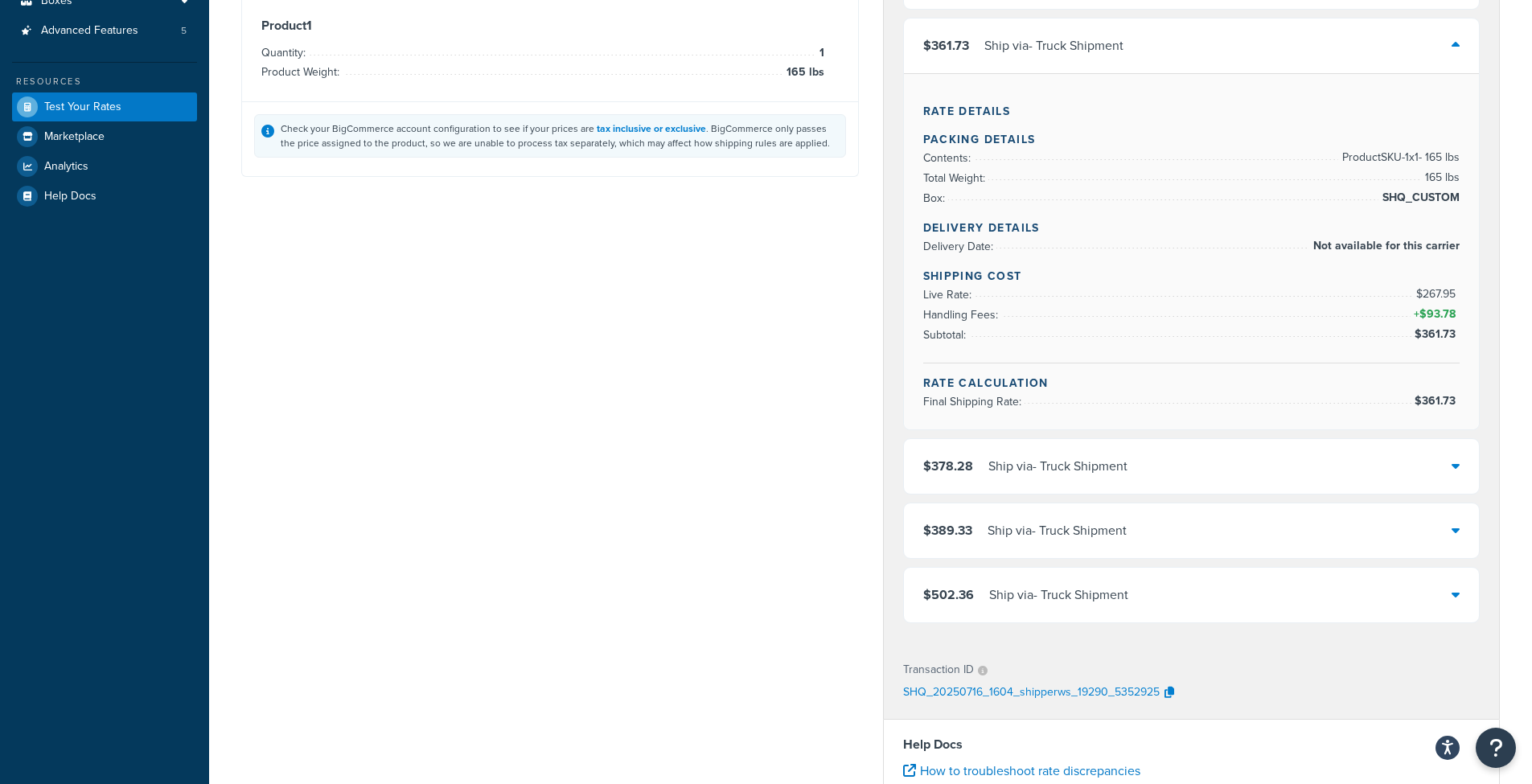 scroll, scrollTop: 285, scrollLeft: 0, axis: vertical 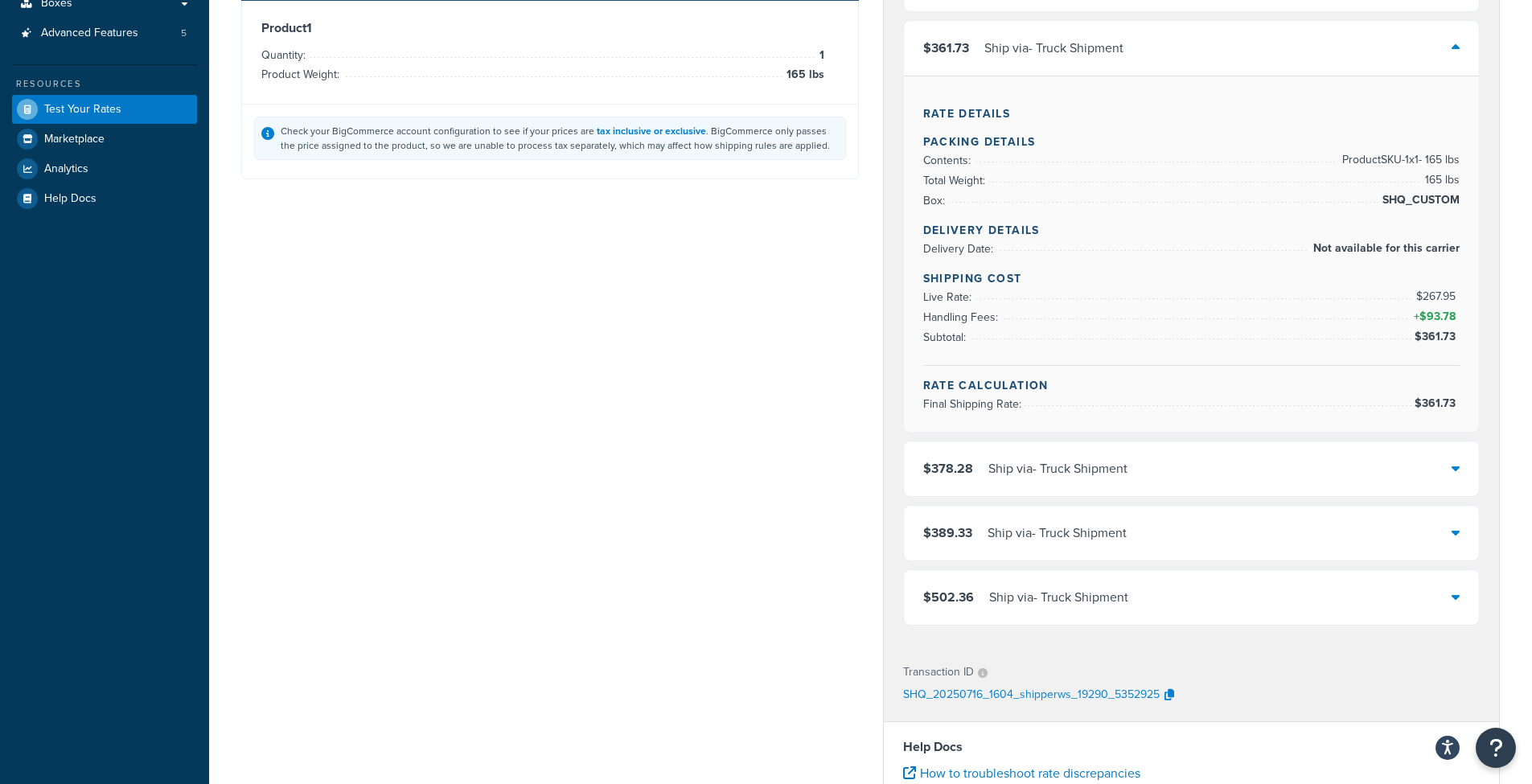 click on "$502.36 Ship via  -   Truck Shipment" at bounding box center (1192, 597) 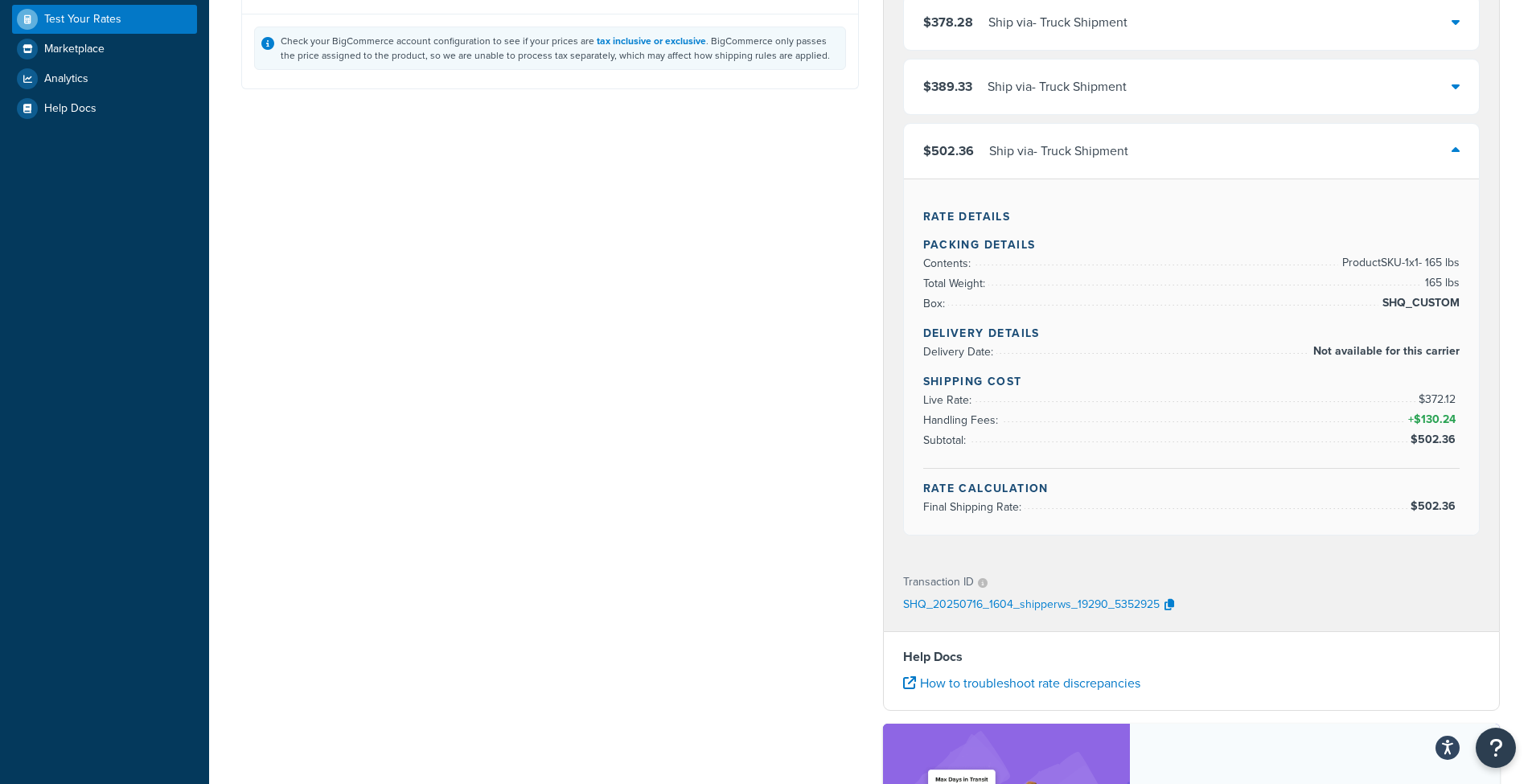 scroll, scrollTop: 389, scrollLeft: 0, axis: vertical 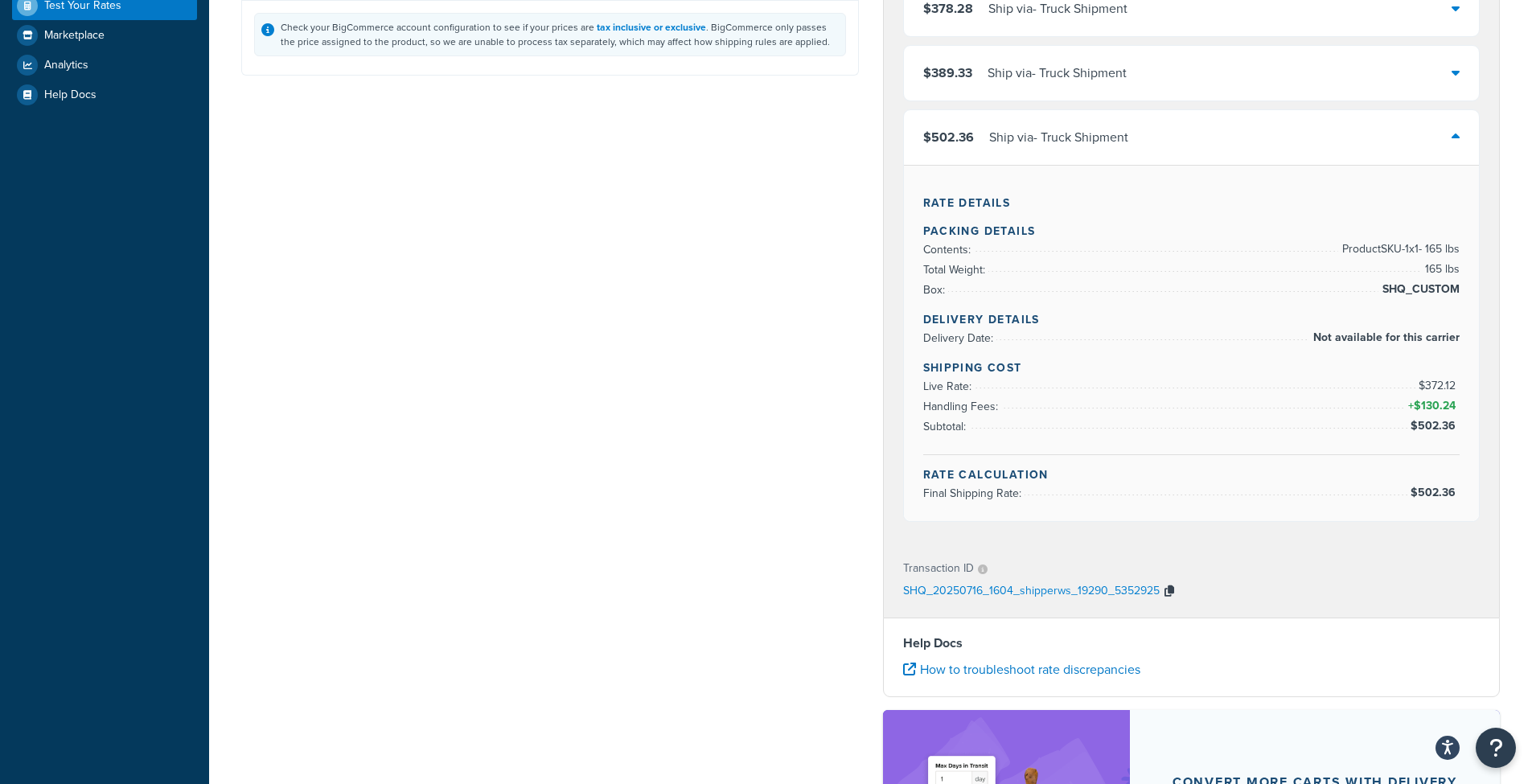 click at bounding box center [1169, 591] 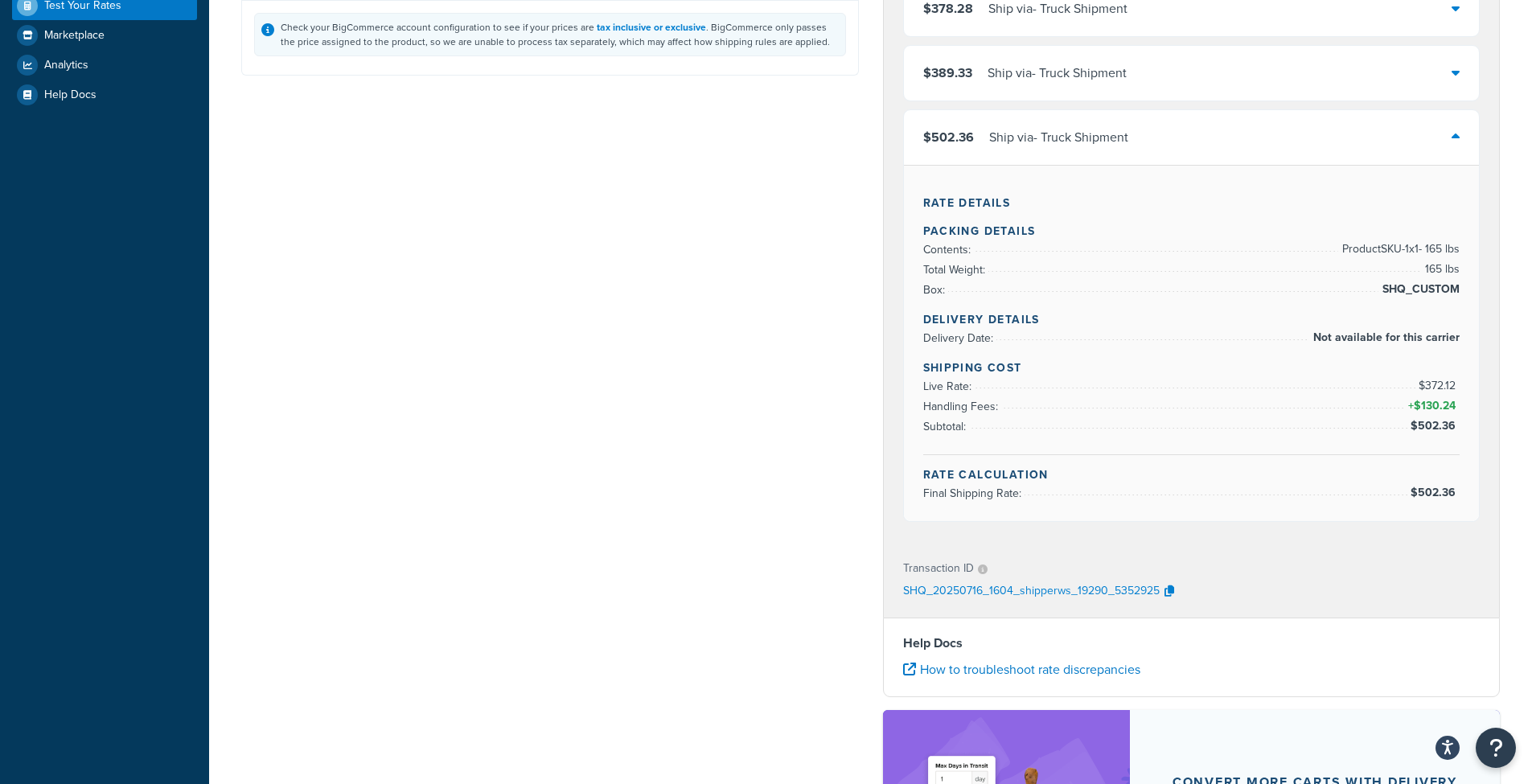 click on "Shipping destination :  Edit   Texas,    78759 ,  United States Cart :  Edit Product  1 Quantity: 1 Product Weight: 165   lbs Check your BigCommerce account configuration to see if your prices are   tax inclusive or exclusive . BigCommerce only passes the price assigned to the product, so we are unable to process tax separately, which may affect how shipping rules are applied. Shipping from 53224 Ship via Carrier Code:   shqshared $202.82 Ship via  -   Truck Shipment $336.37 Ship via  -   Truck Shipment $361.73 Ship via  -   Truck Shipment $378.28 Ship via  -   Truck Shipment $389.33 Ship via  -   Truck Shipment $502.36 Ship via  -   Truck Shipment Rate Details Packing Details Contents: Product  SKU-1  x  1  -   165 lbs Total Weight: 165 lbs Box: SHQ_CUSTOM Delivery Details Delivery Date: Not available for this carrier Shipping Cost Live Rate: $372.12 Handling Fees: + $130.24 Subtotal: $502.36 Rate Calculation Final Shipping Rate: $502.36 Transaction ID  SHQ_20250716_1604_shipperws_19290_5352925 Help Docs" at bounding box center (870, 355) 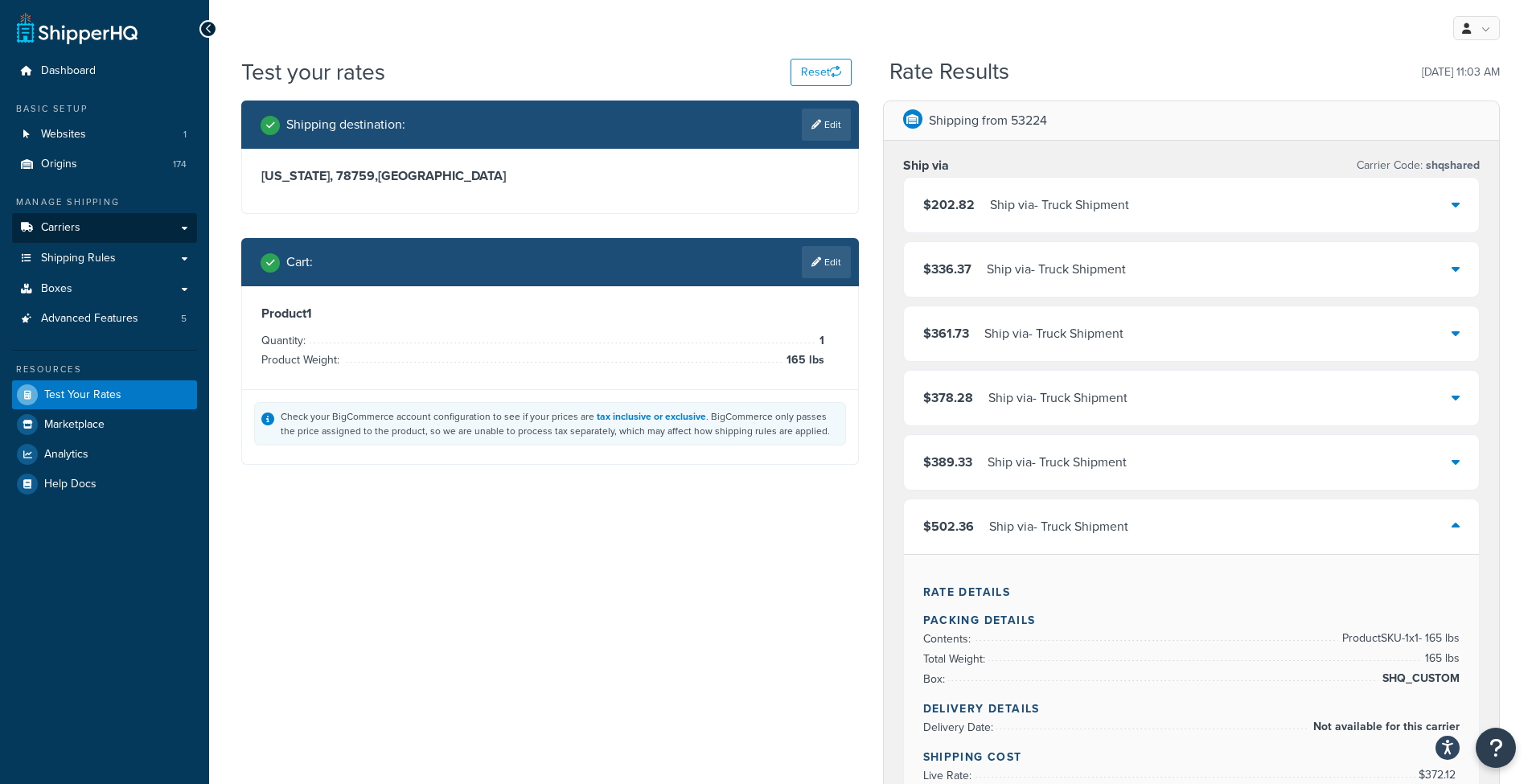 scroll, scrollTop: 0, scrollLeft: 0, axis: both 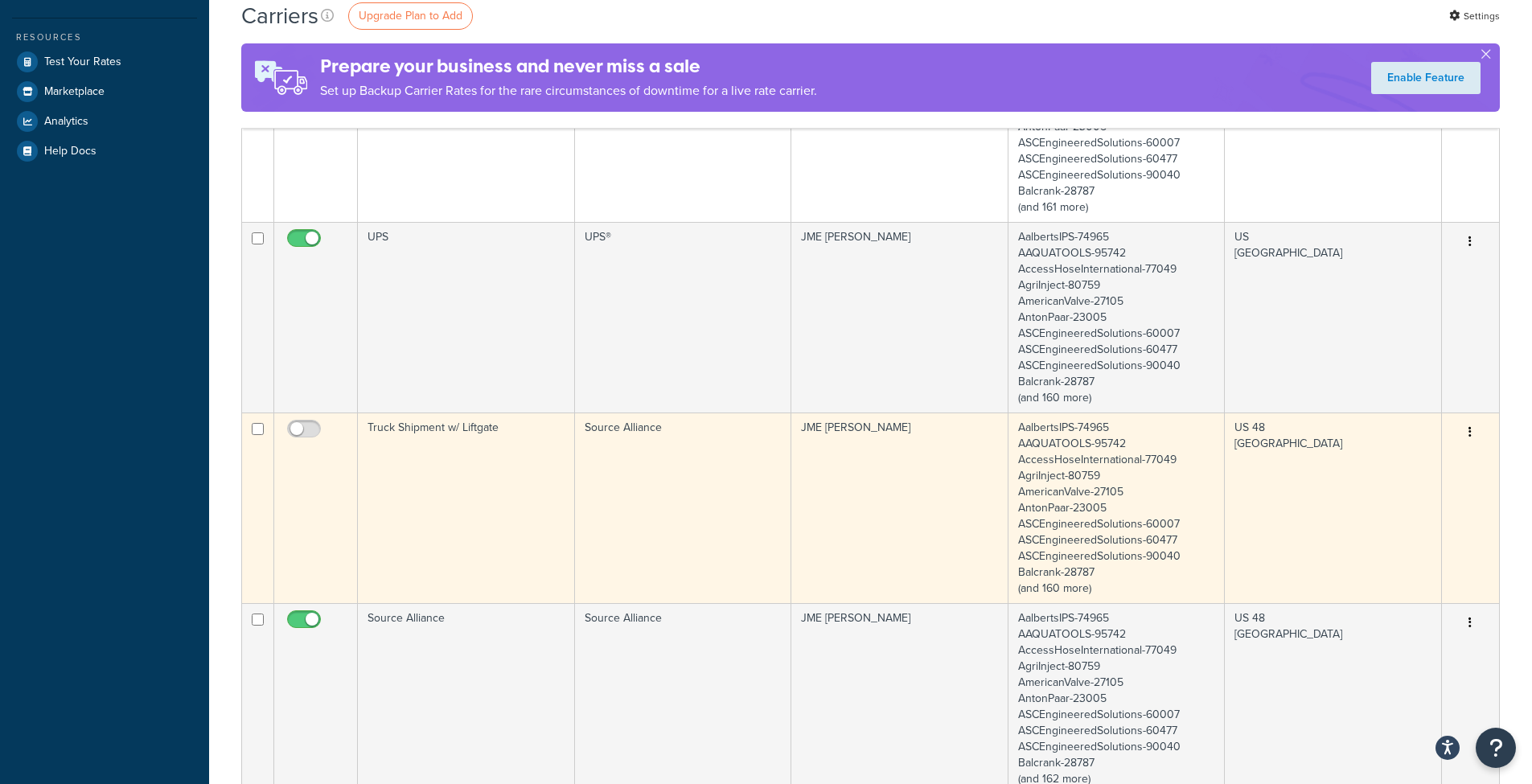 click on "Source Alliance" at bounding box center (684, 507) 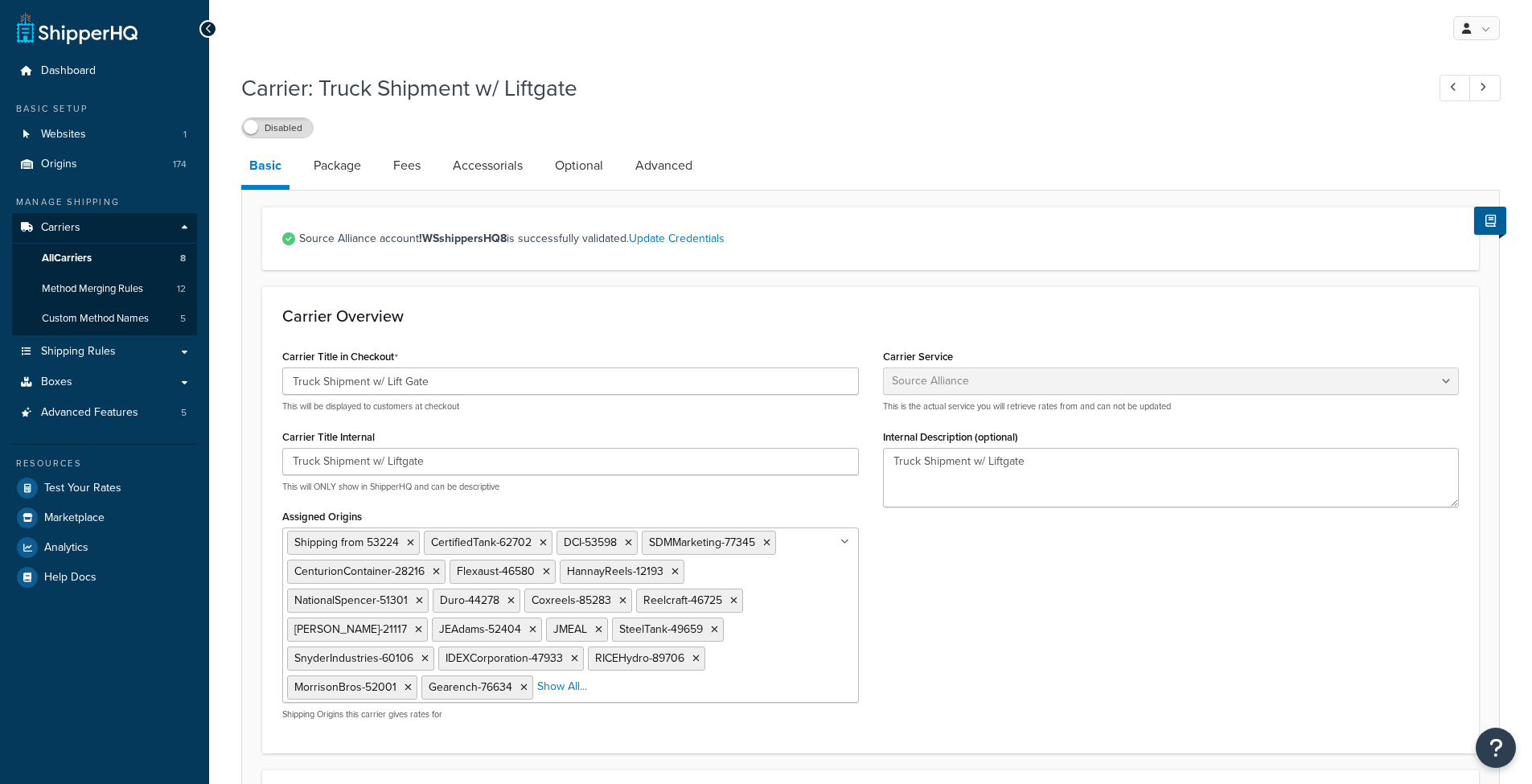 select on "banyanFreight" 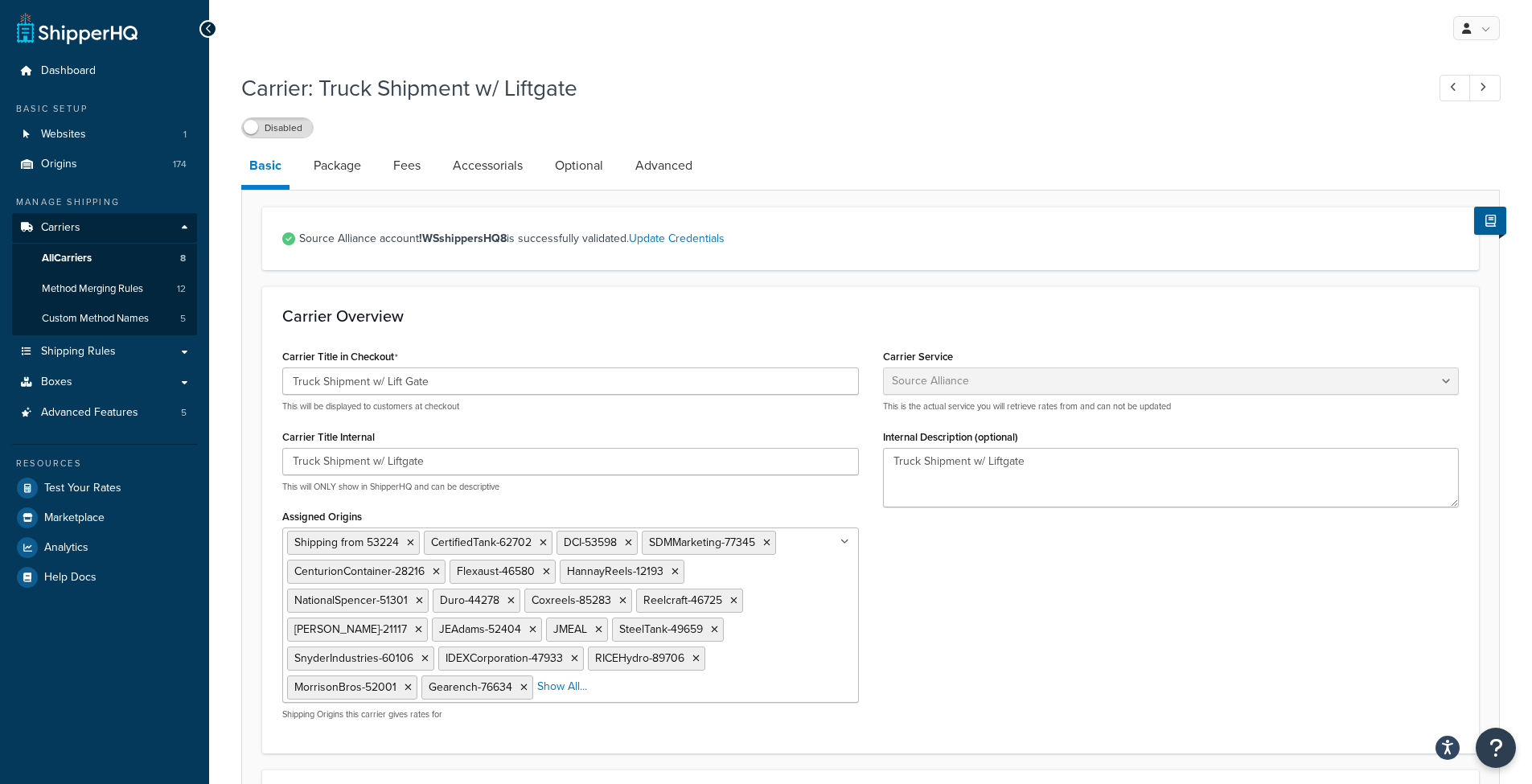 click on "All  Carriers" at bounding box center (67, 258) 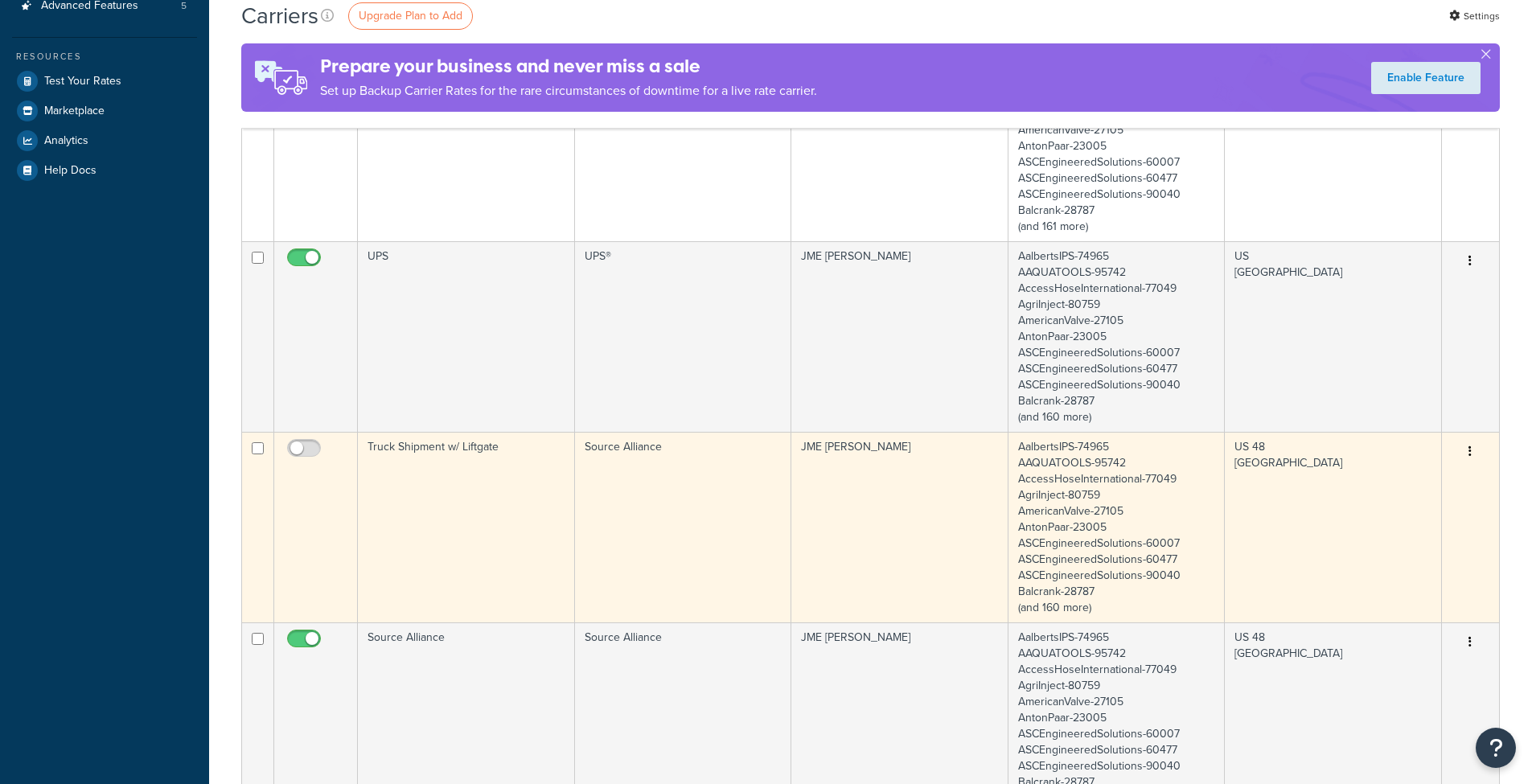 scroll, scrollTop: 520, scrollLeft: 0, axis: vertical 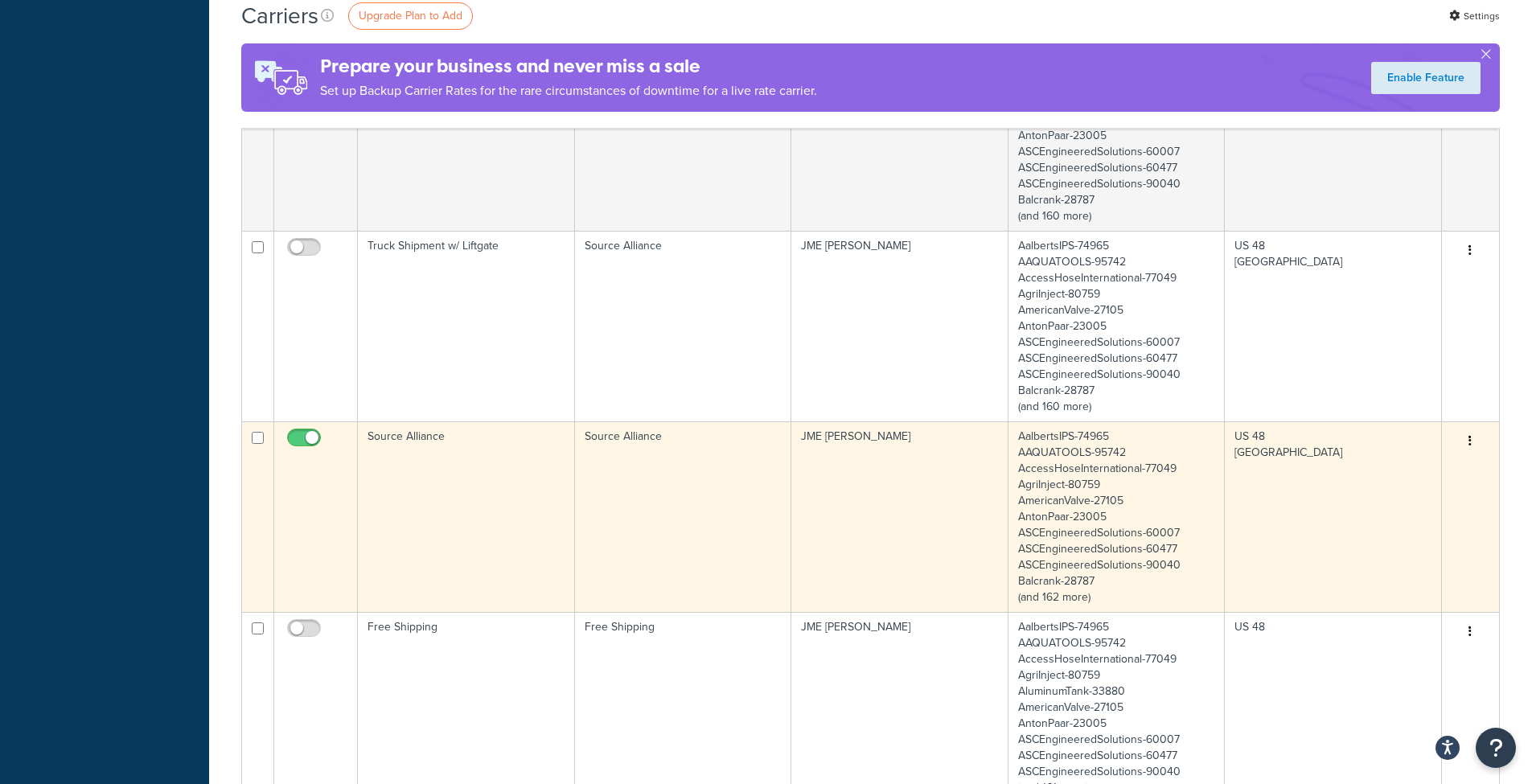 click on "Source Alliance" at bounding box center (684, 516) 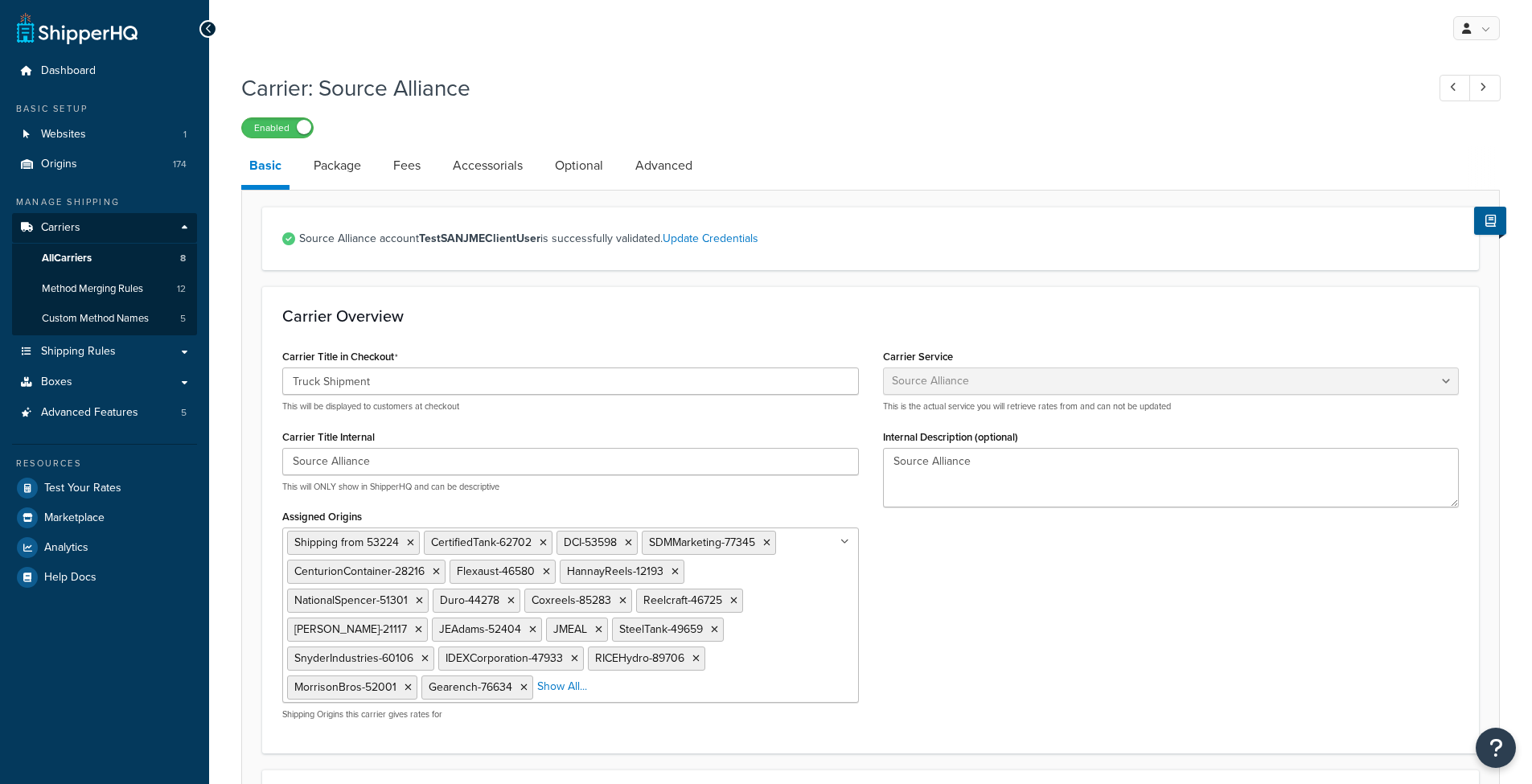 select on "banyanFreight" 